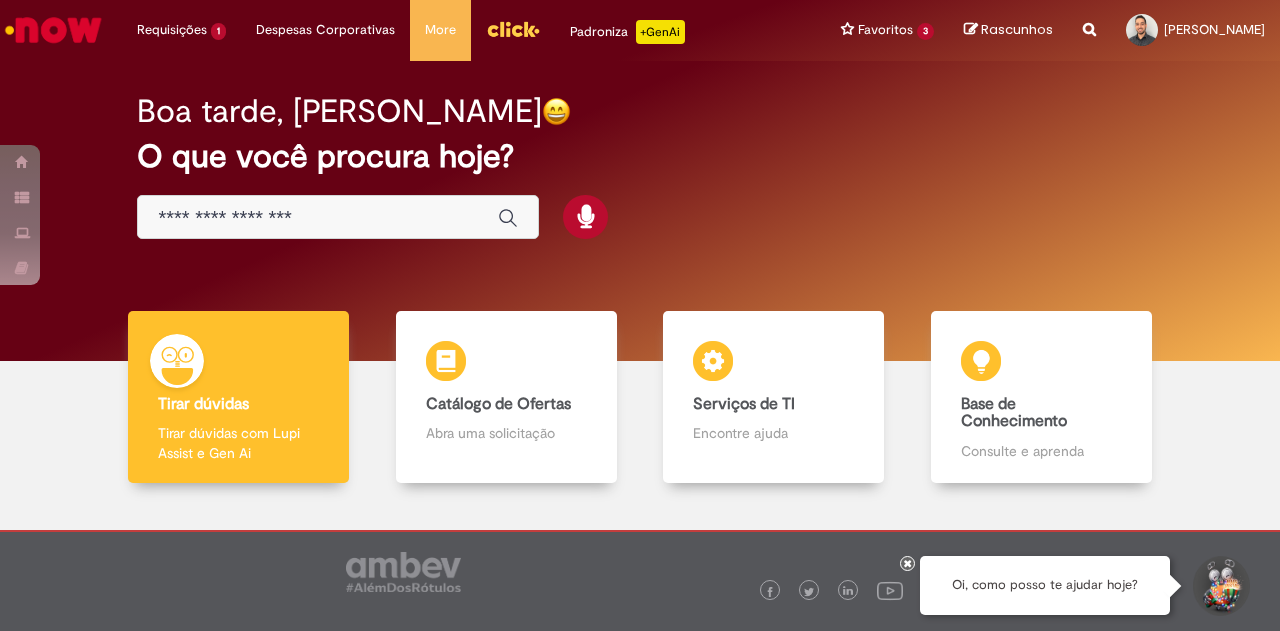 scroll, scrollTop: 0, scrollLeft: 0, axis: both 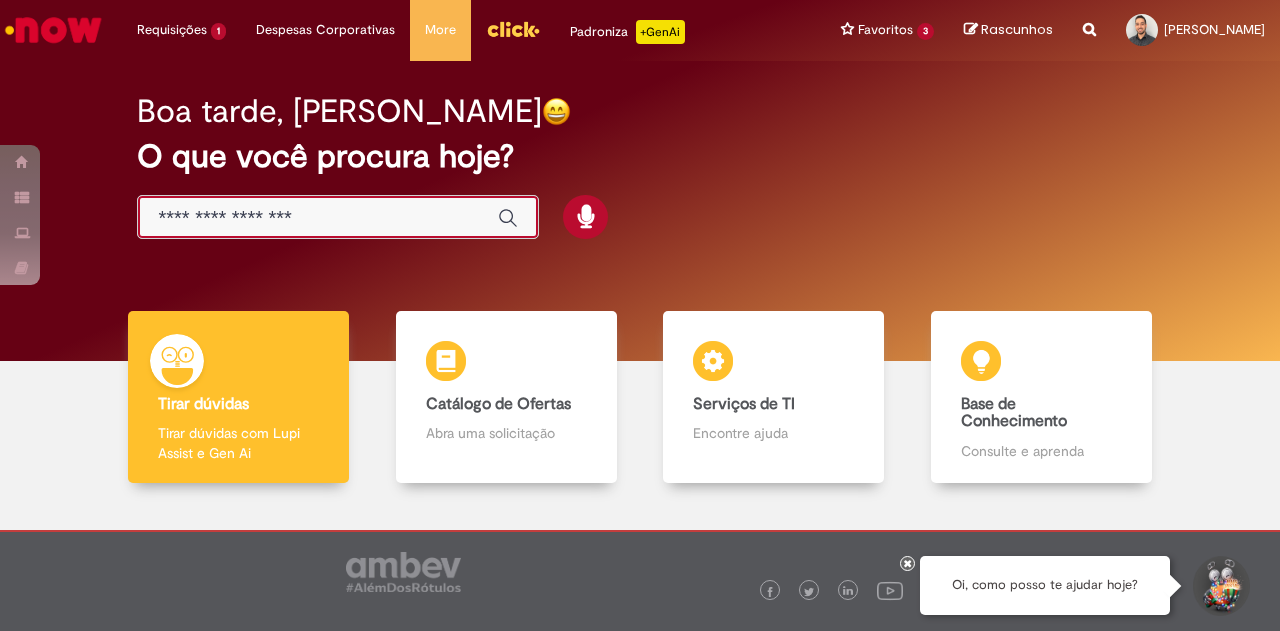 click at bounding box center (318, 218) 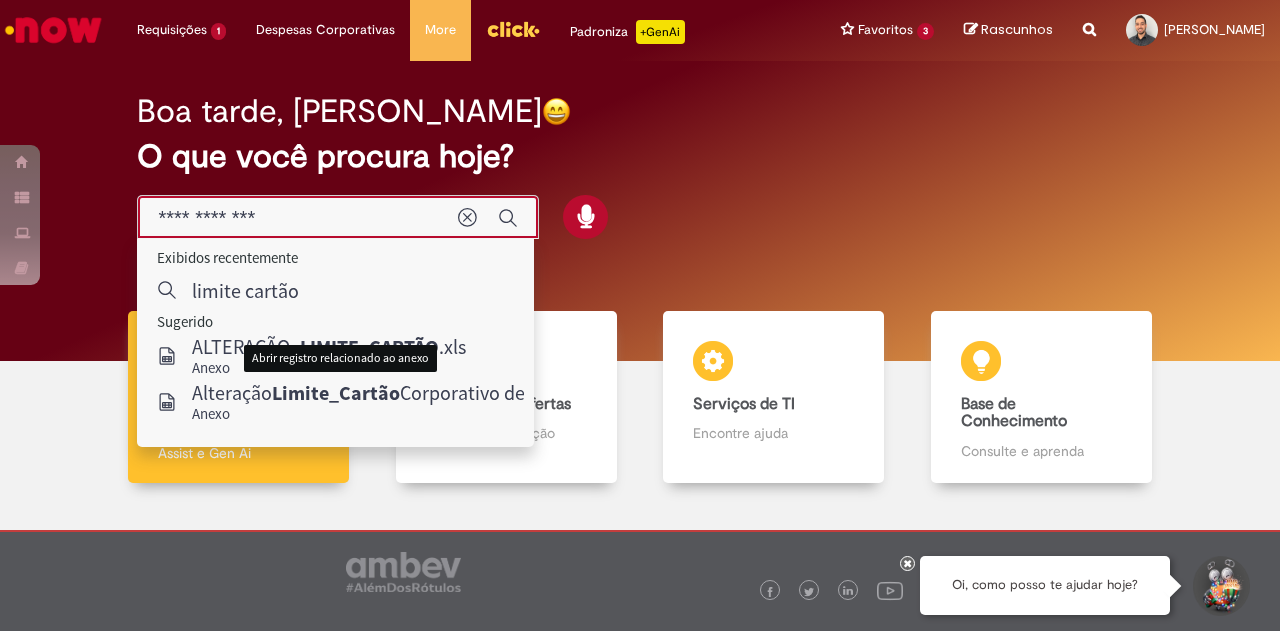 type on "**********" 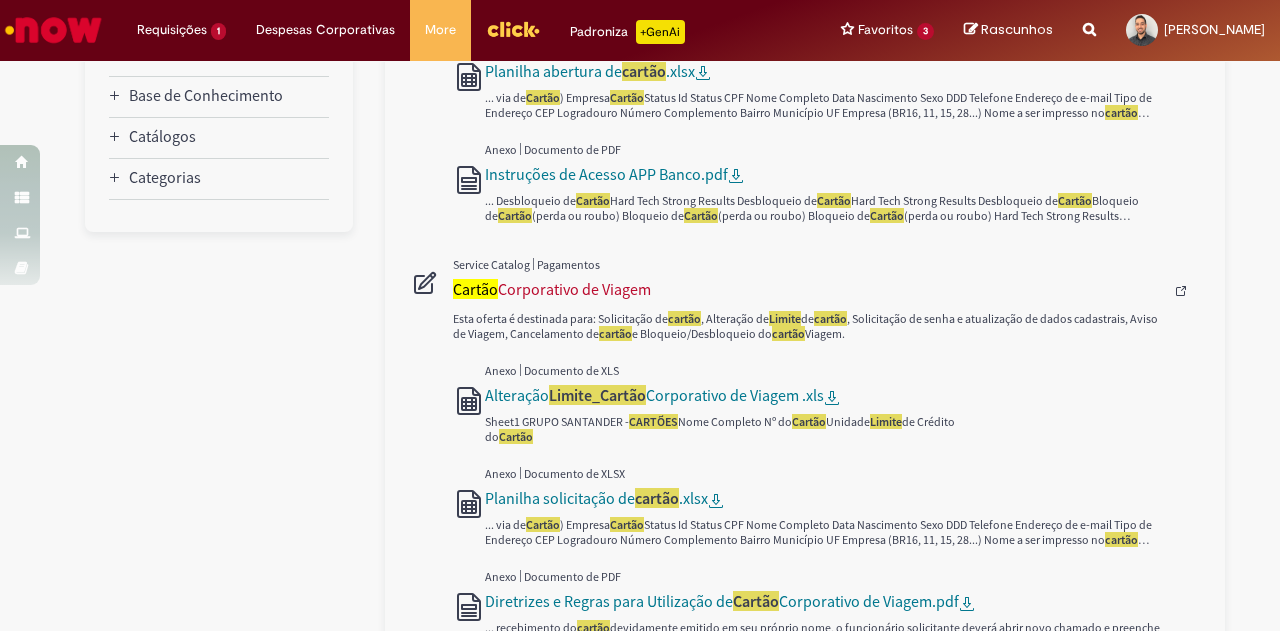 scroll, scrollTop: 566, scrollLeft: 0, axis: vertical 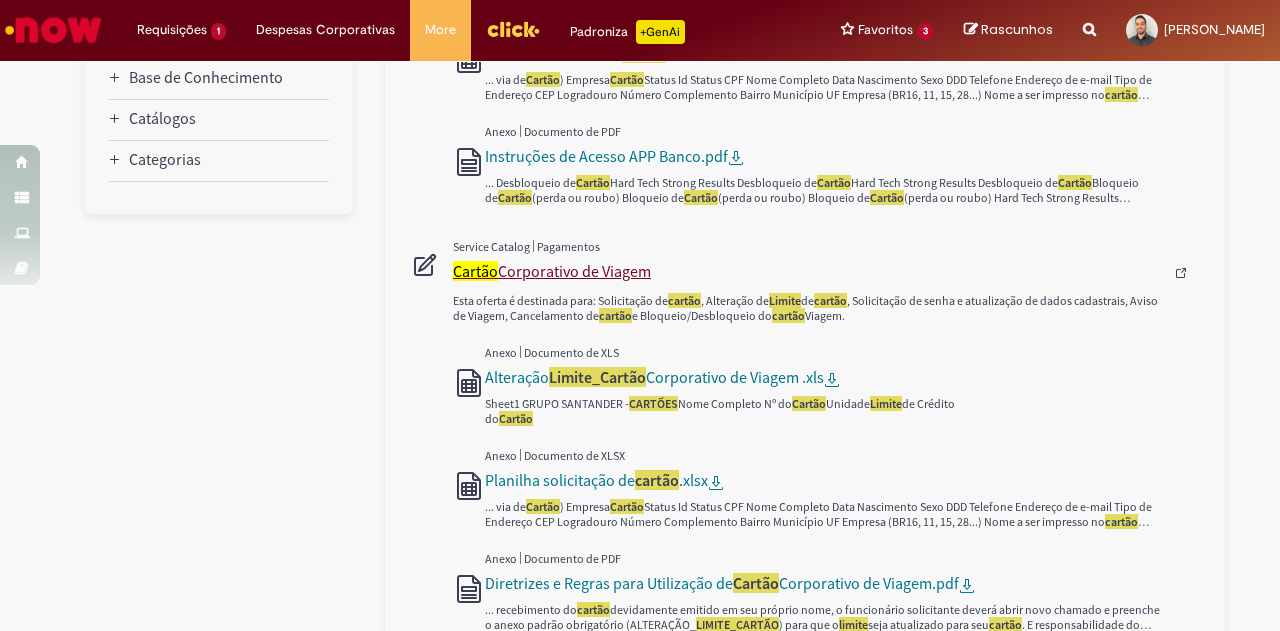 click on "Cartão  Corporativo de Viagem" at bounding box center (808, 271) 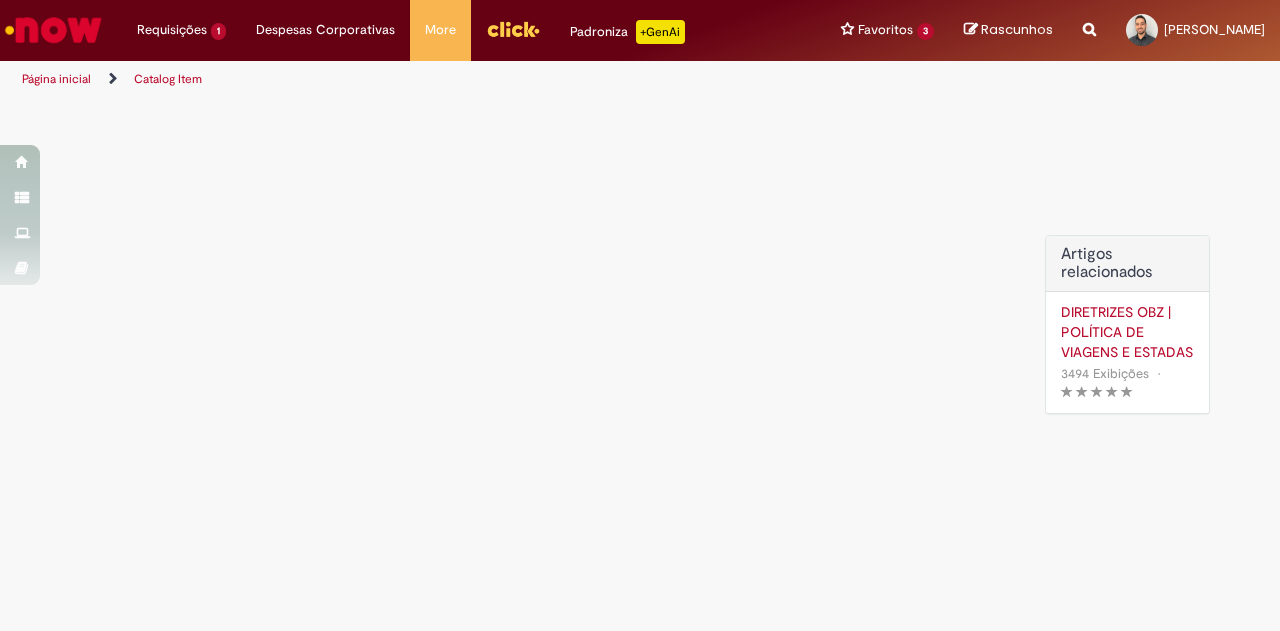scroll, scrollTop: 0, scrollLeft: 0, axis: both 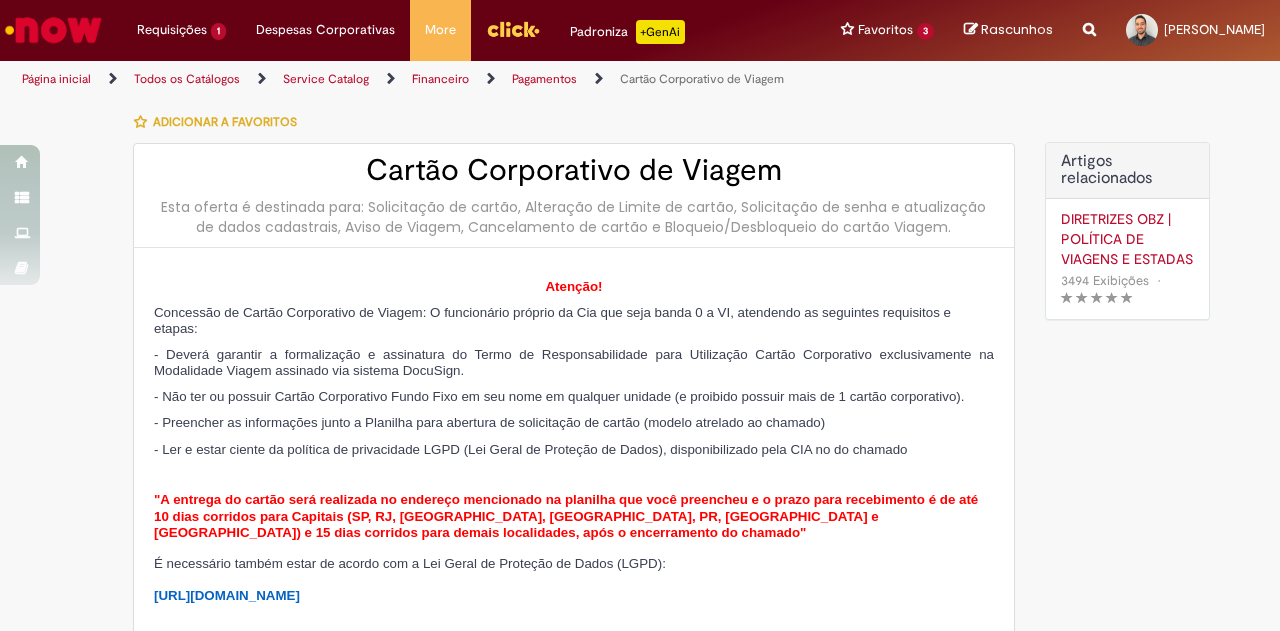 type on "********" 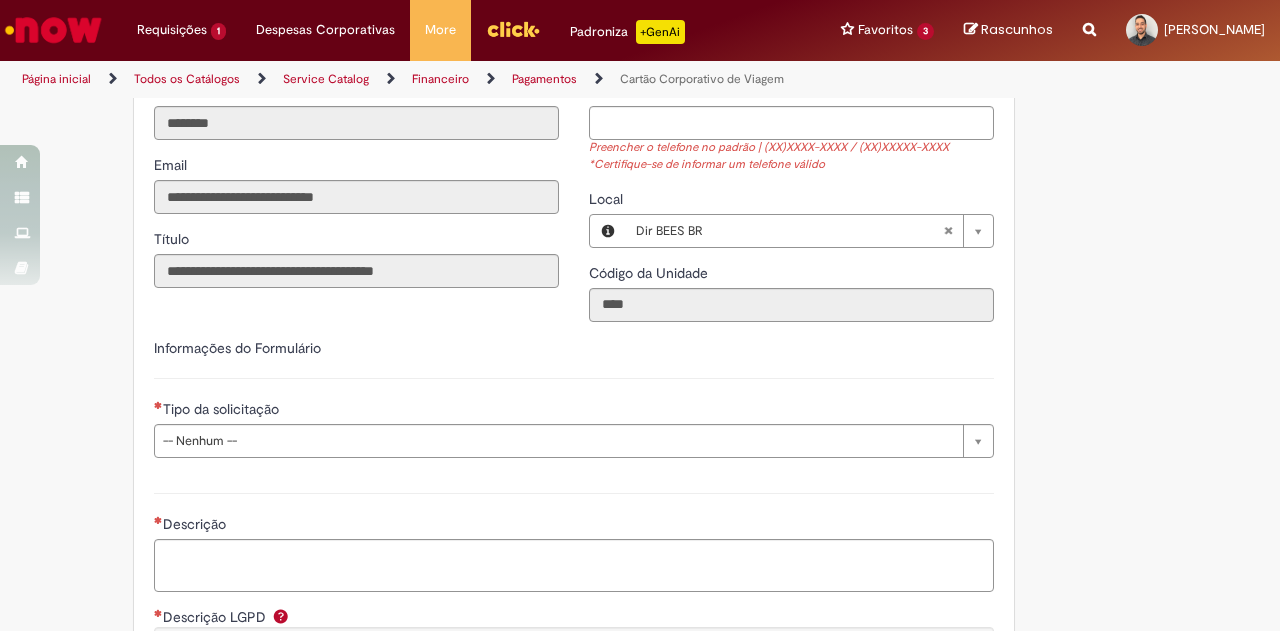 scroll, scrollTop: 653, scrollLeft: 0, axis: vertical 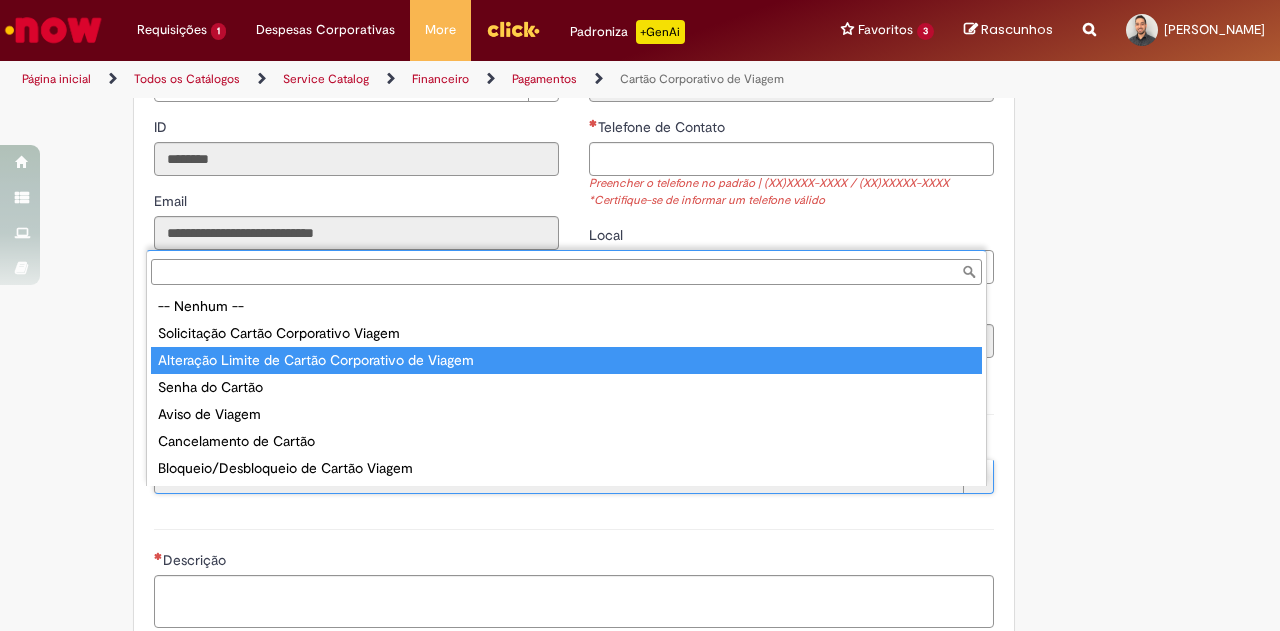 type on "**********" 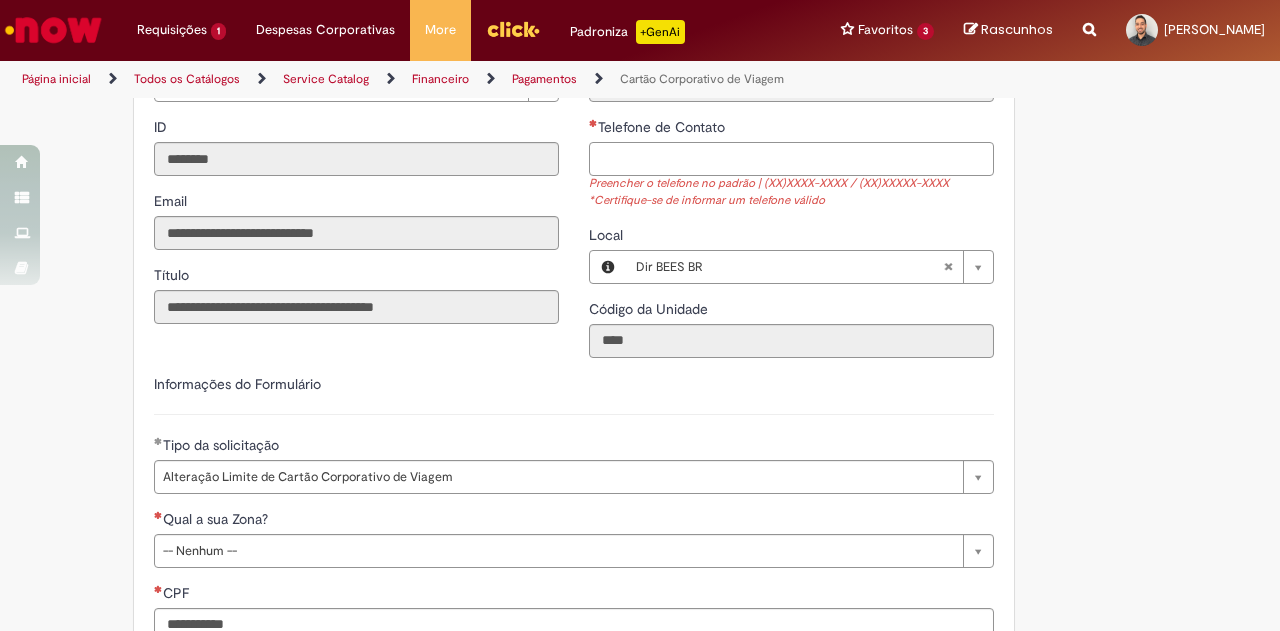 click on "Telefone de Contato" at bounding box center [791, 159] 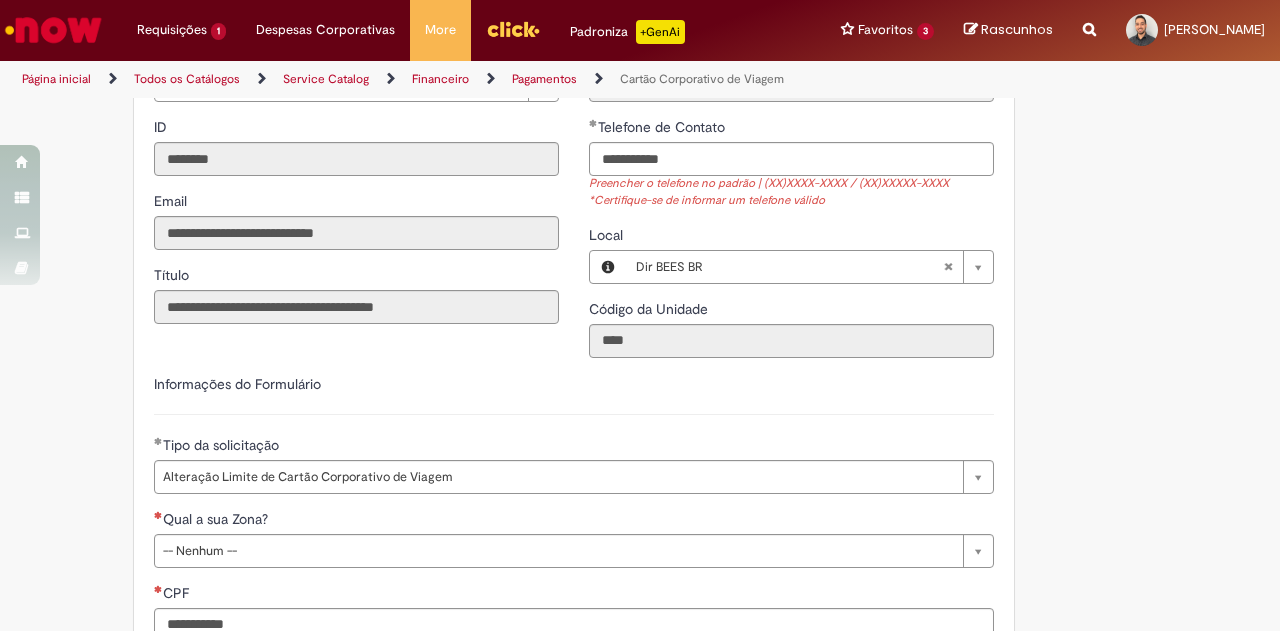 type on "**********" 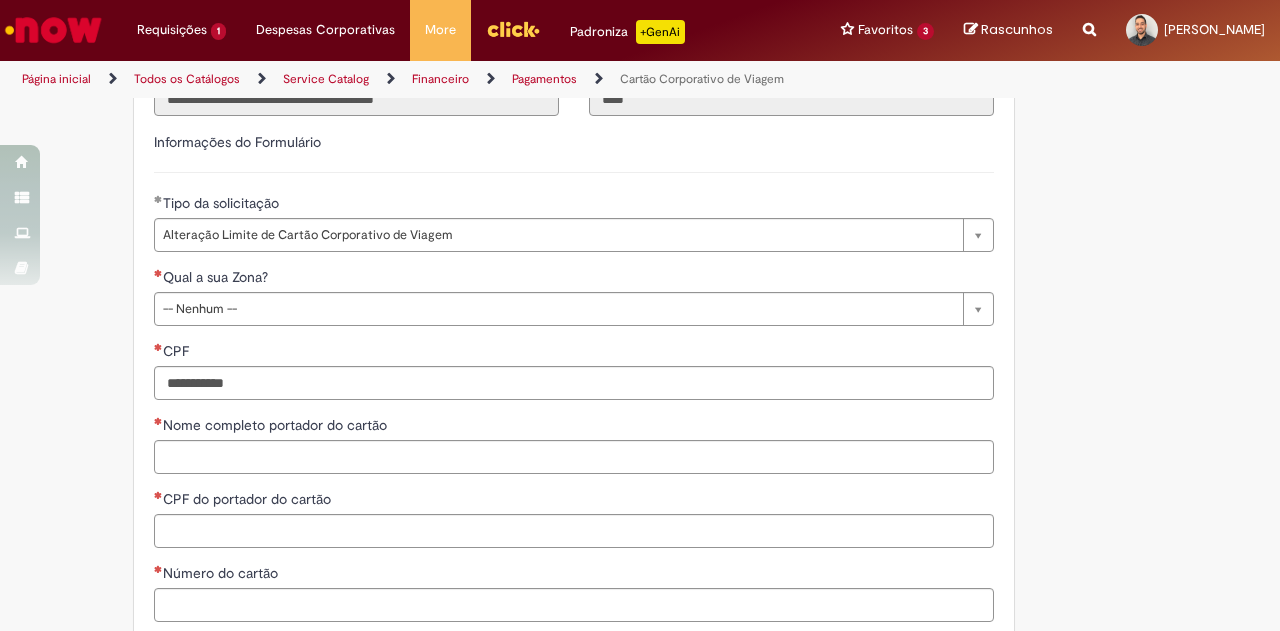 scroll, scrollTop: 849, scrollLeft: 0, axis: vertical 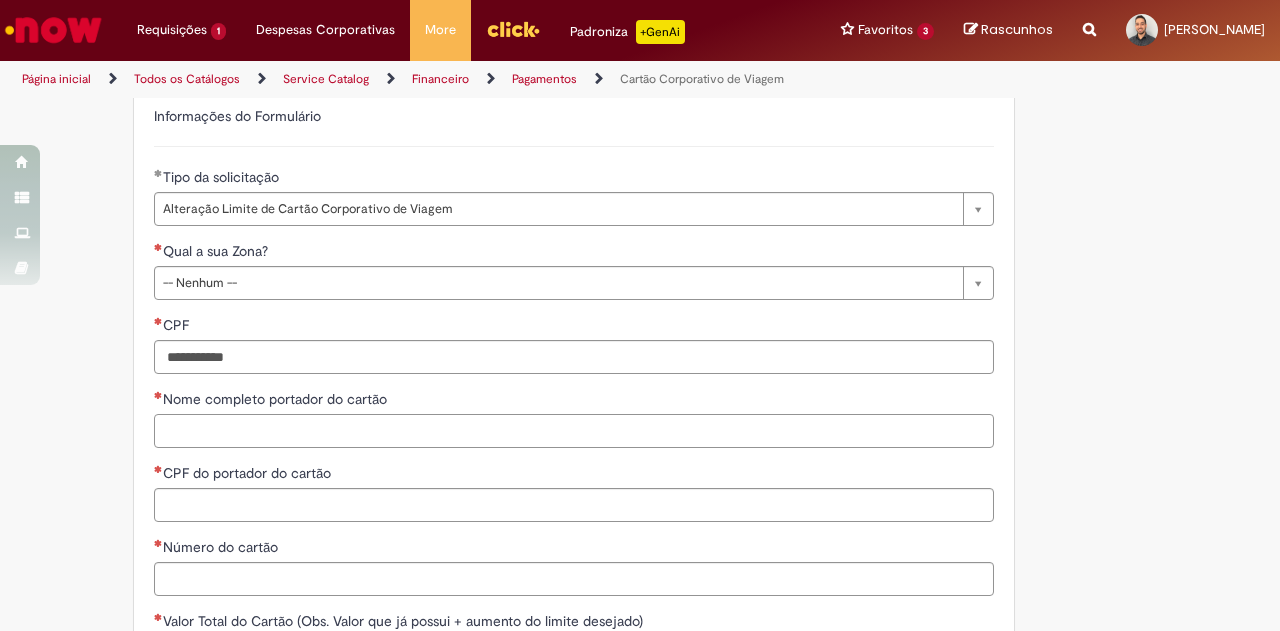 click on "Nome completo portador do cartão" at bounding box center (574, 431) 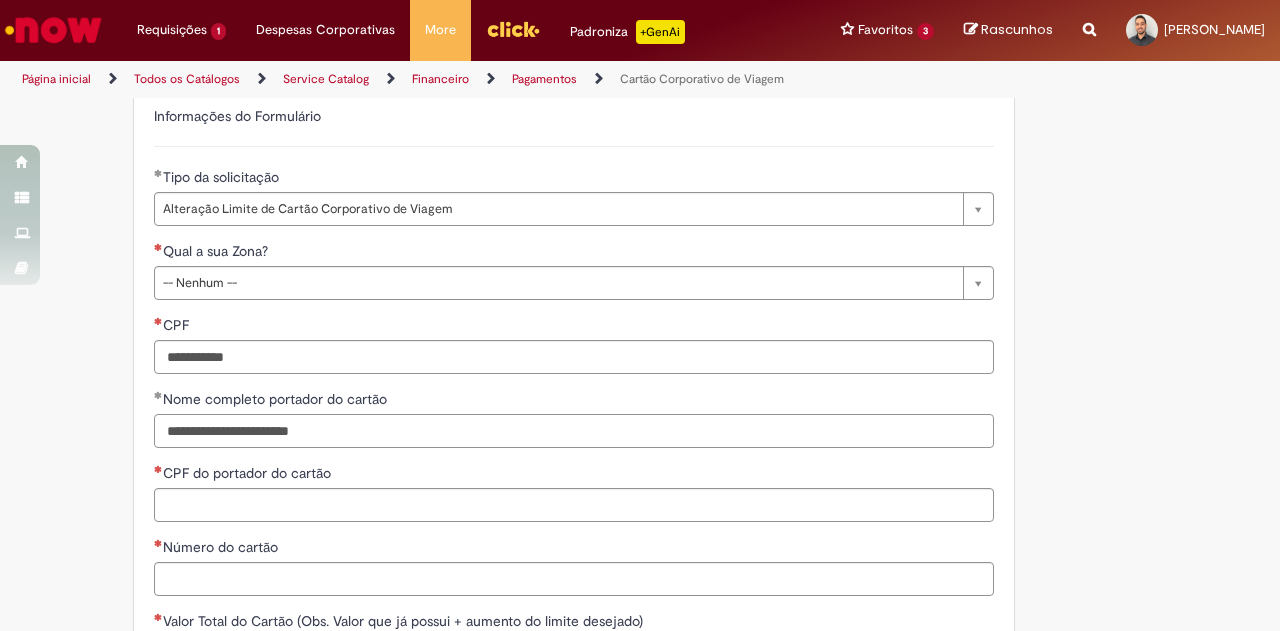 type on "**********" 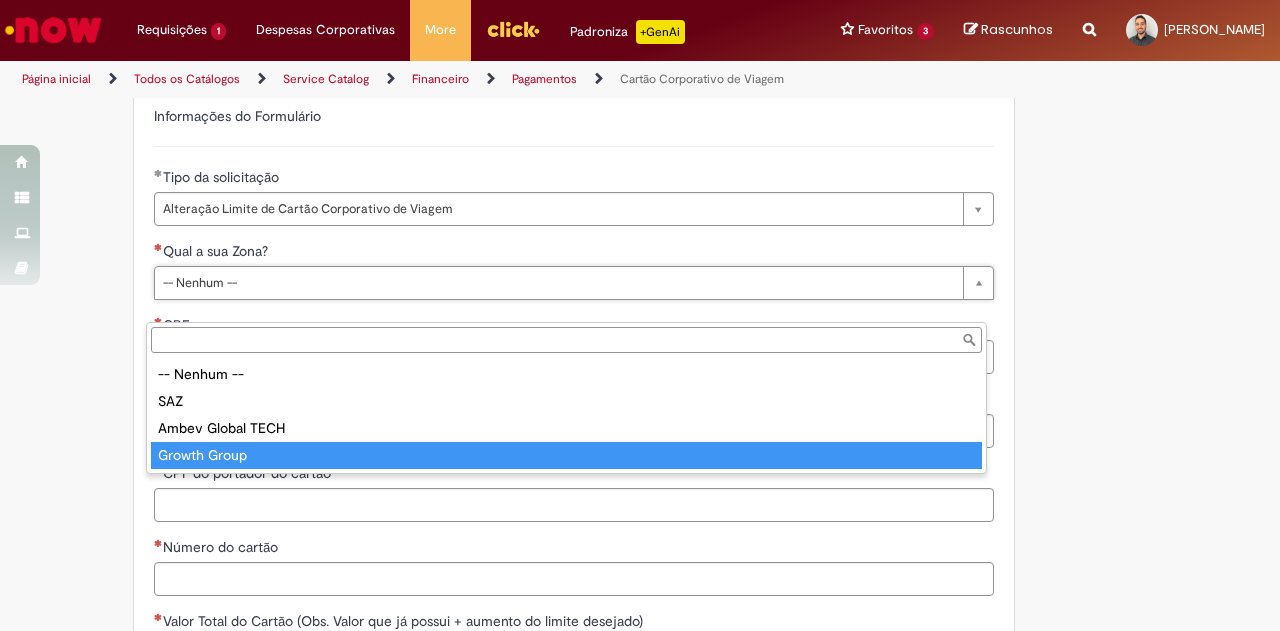 type on "**********" 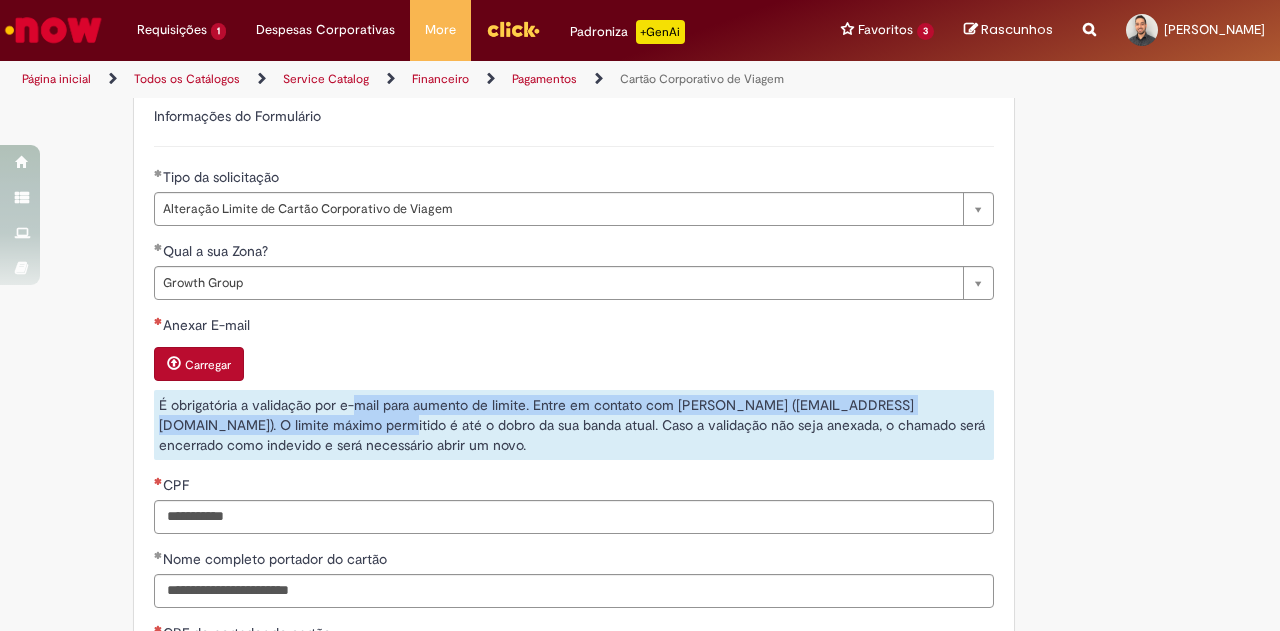 drag, startPoint x: 344, startPoint y: 429, endPoint x: 416, endPoint y: 453, distance: 75.89466 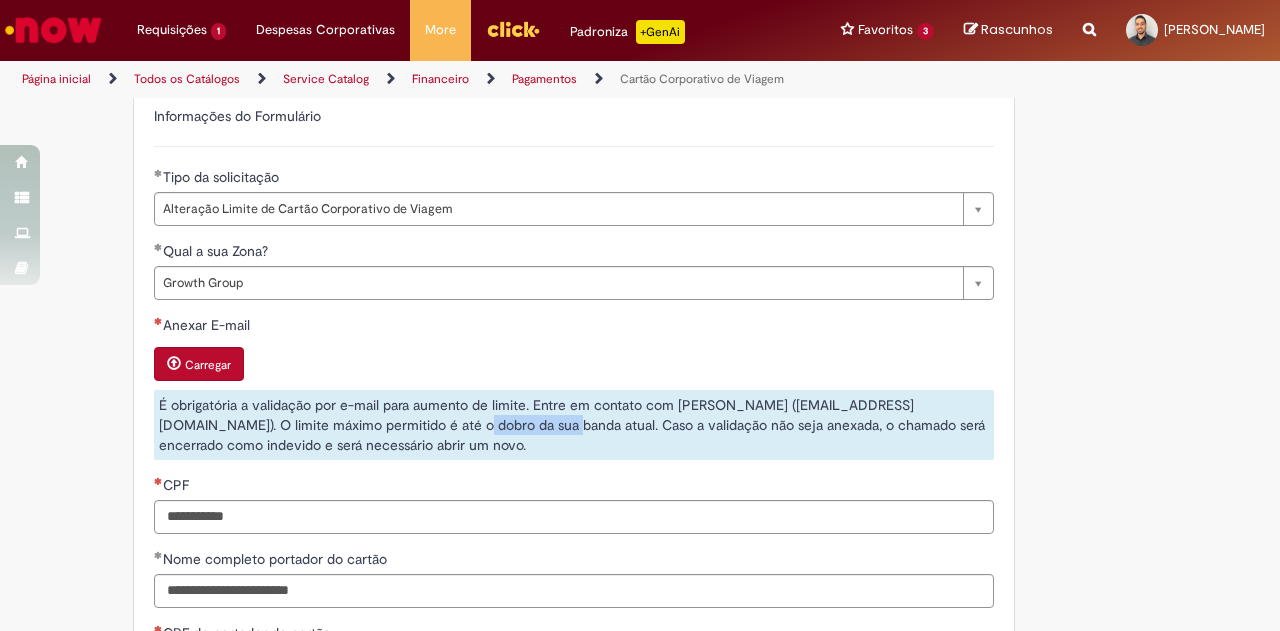 drag, startPoint x: 496, startPoint y: 452, endPoint x: 594, endPoint y: 457, distance: 98.12747 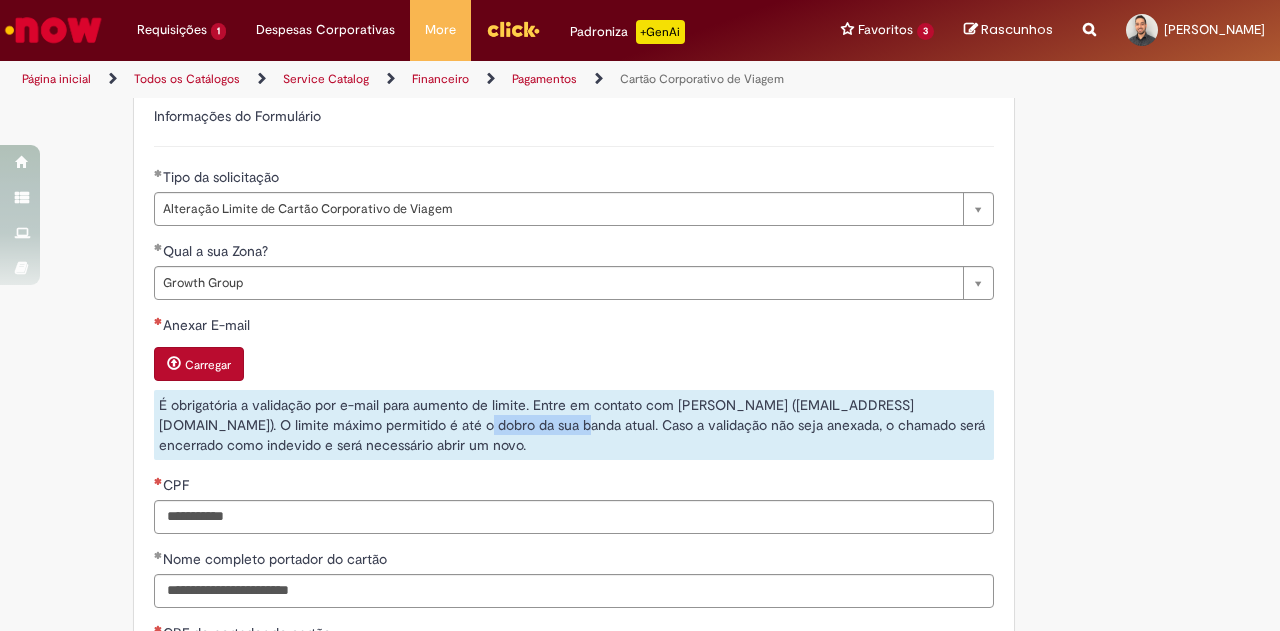 click on "É obrigatória a validação por e-mail para aumento de limite. Entre em contato com [PERSON_NAME] ([EMAIL_ADDRESS][DOMAIN_NAME]). O limite máximo permitido é até o dobro da sua banda atual. Caso a validação não seja anexada, o chamado será encerrado como indevido e será necessário abrir um novo." at bounding box center [574, 425] 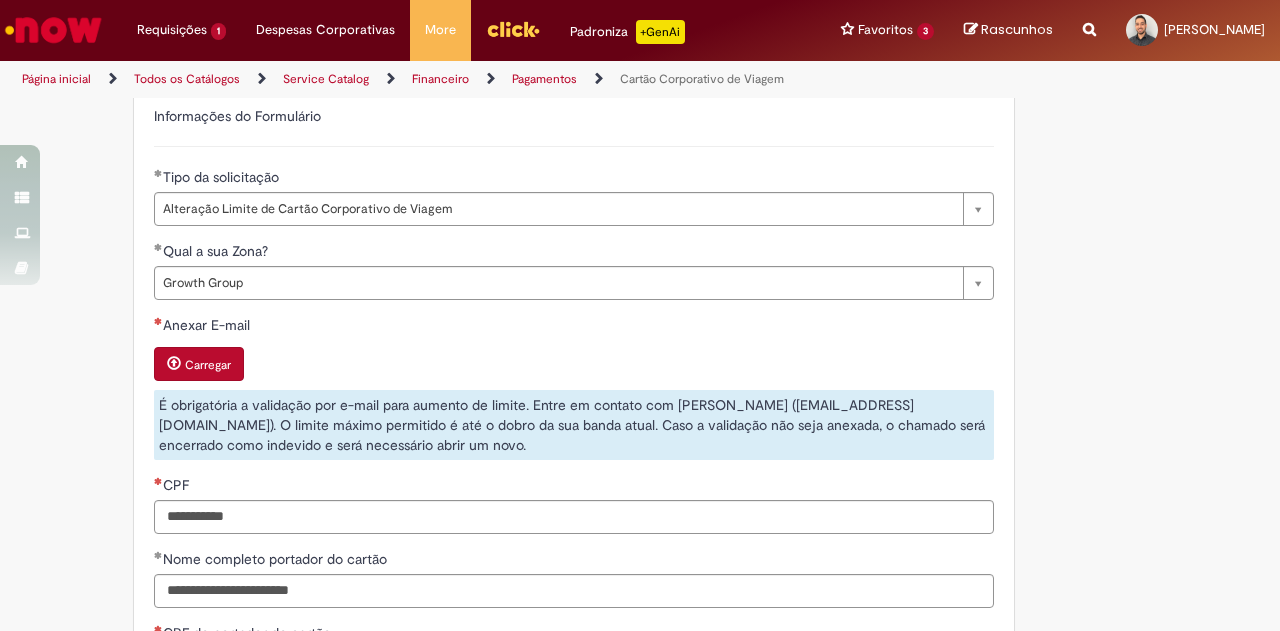 drag, startPoint x: 652, startPoint y: 441, endPoint x: 710, endPoint y: 472, distance: 65.76473 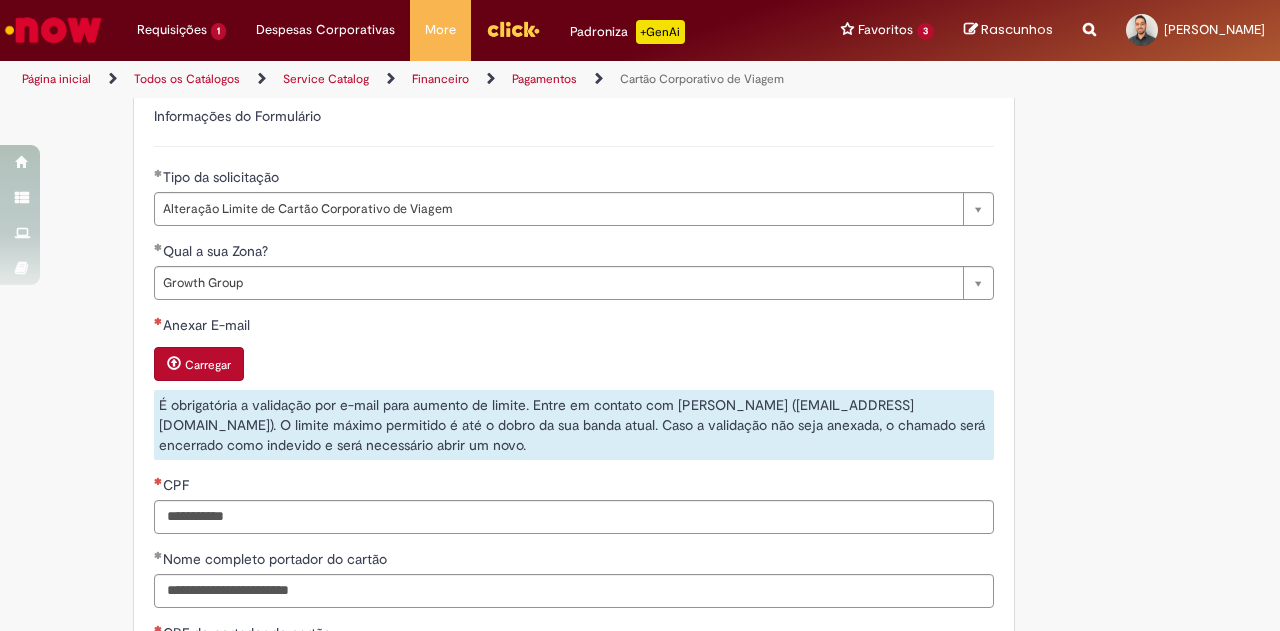 click on "Carregar" at bounding box center (208, 365) 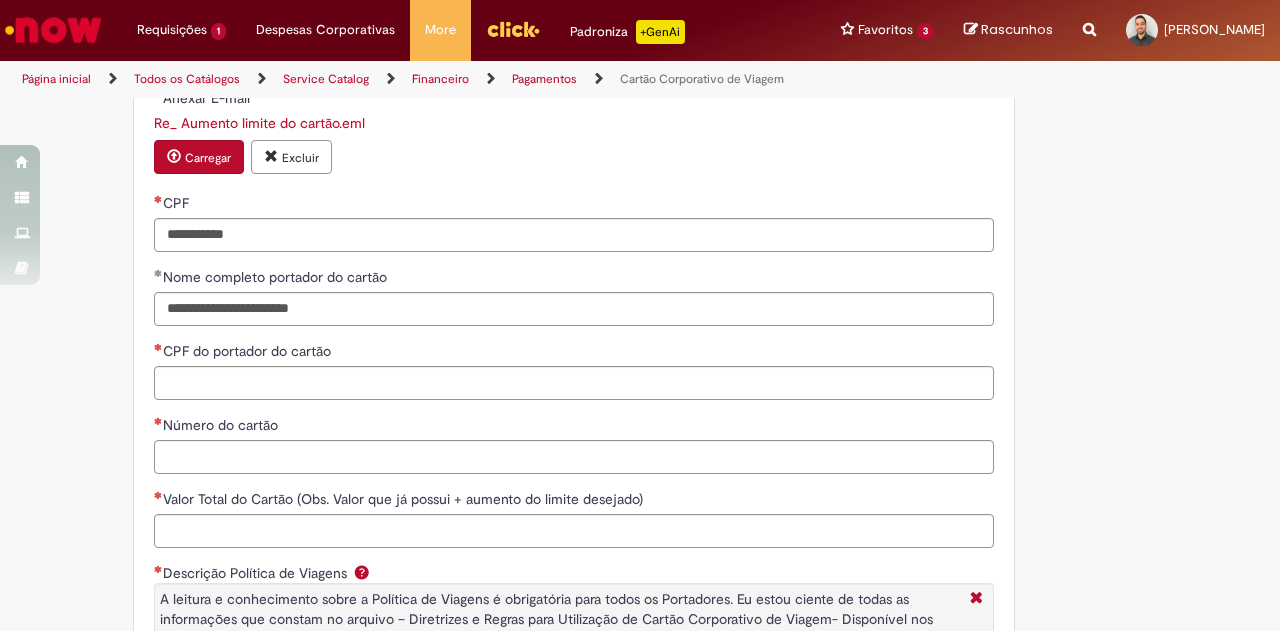 scroll, scrollTop: 1120, scrollLeft: 0, axis: vertical 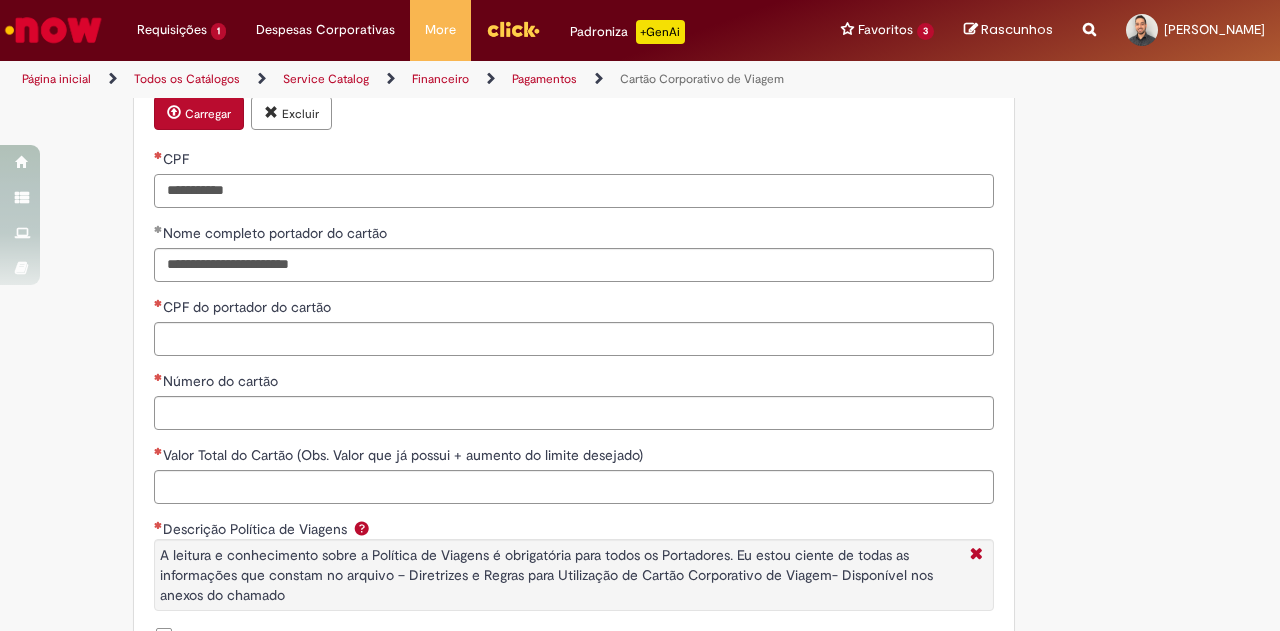 click on "CPF" at bounding box center (574, 191) 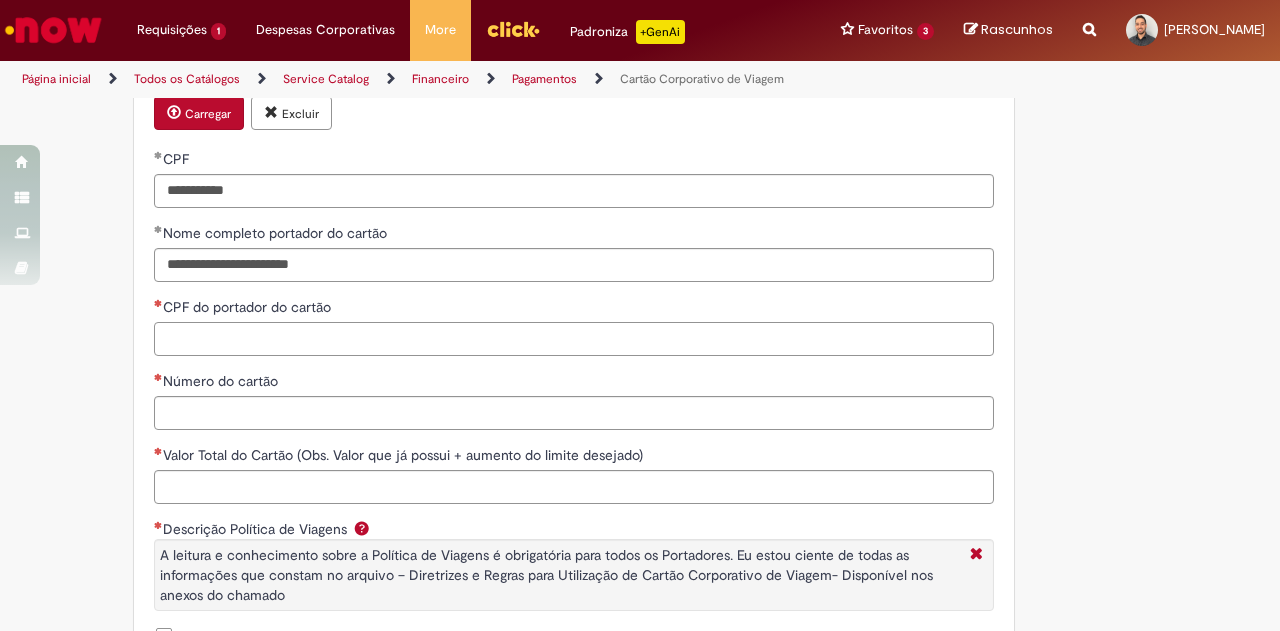 type on "**********" 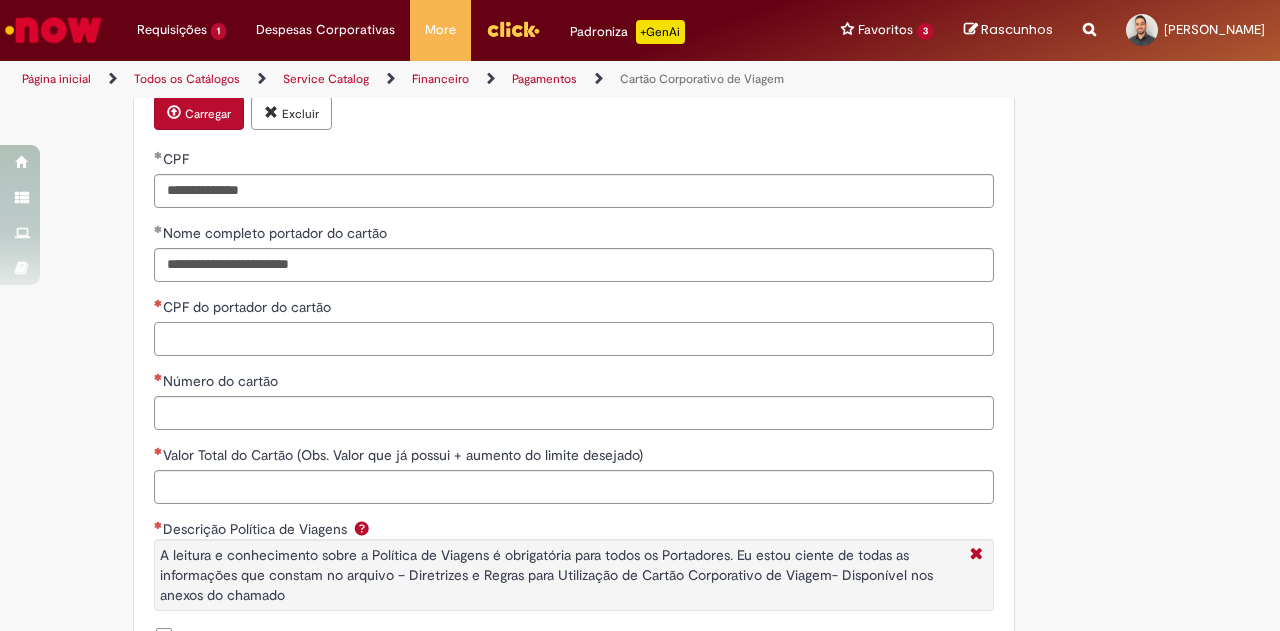 click on "CPF do portador do cartão" at bounding box center [574, 339] 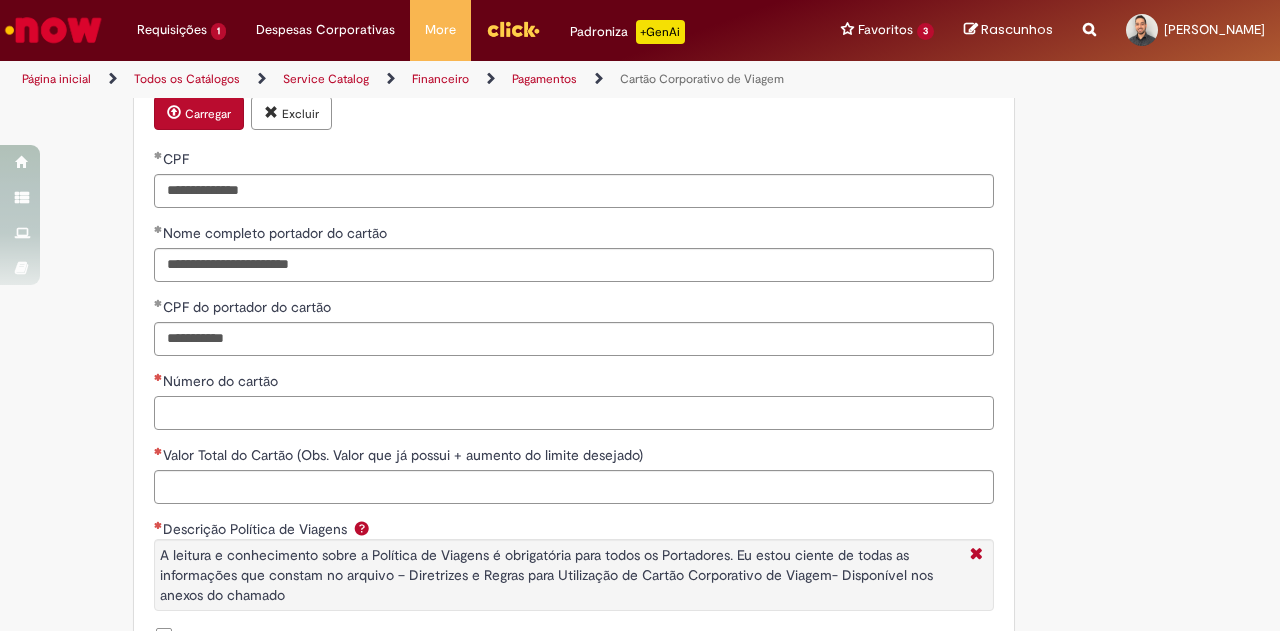 type on "**********" 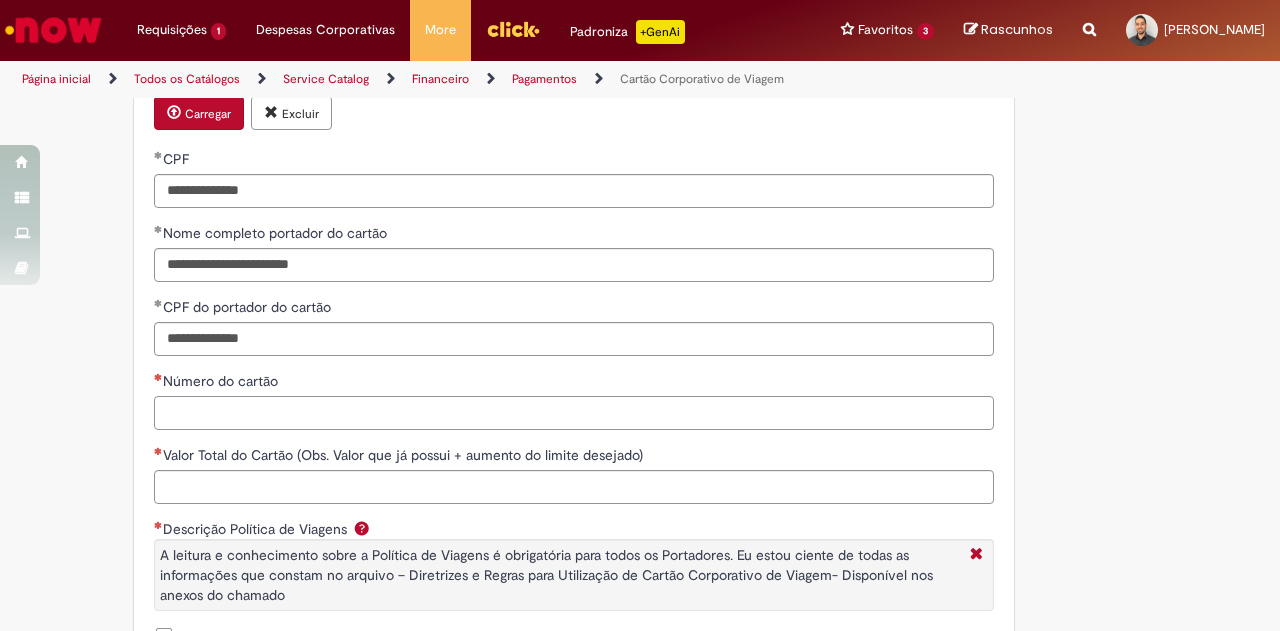 click on "Número do cartão" at bounding box center (574, 413) 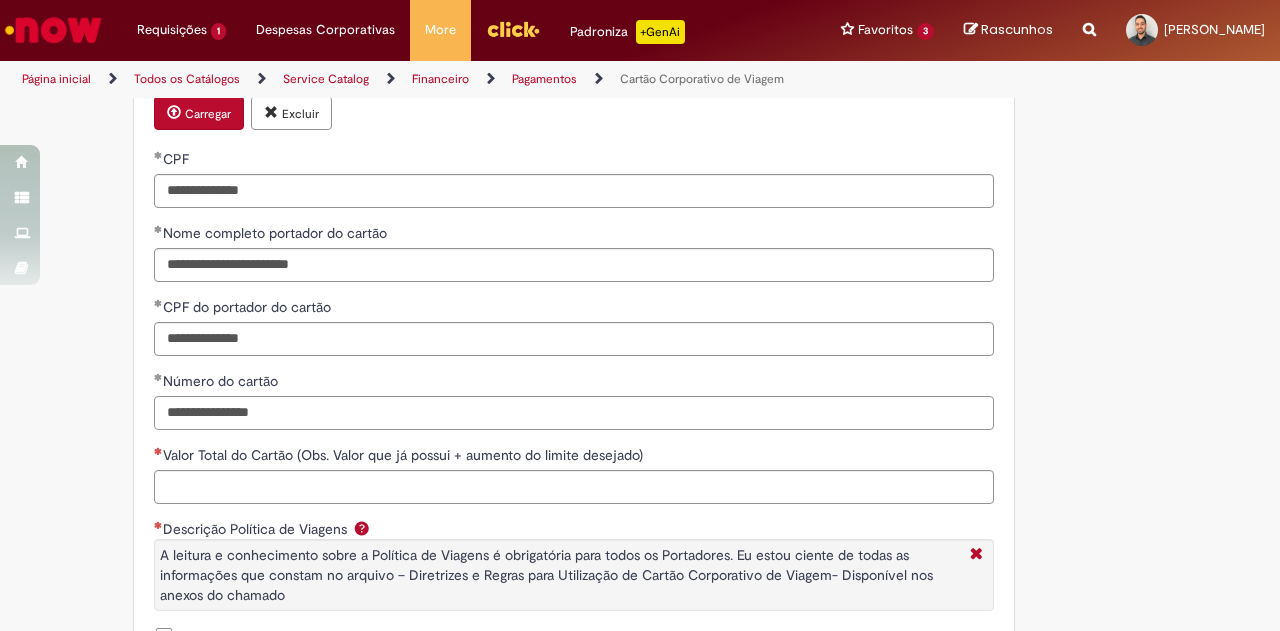 type on "**********" 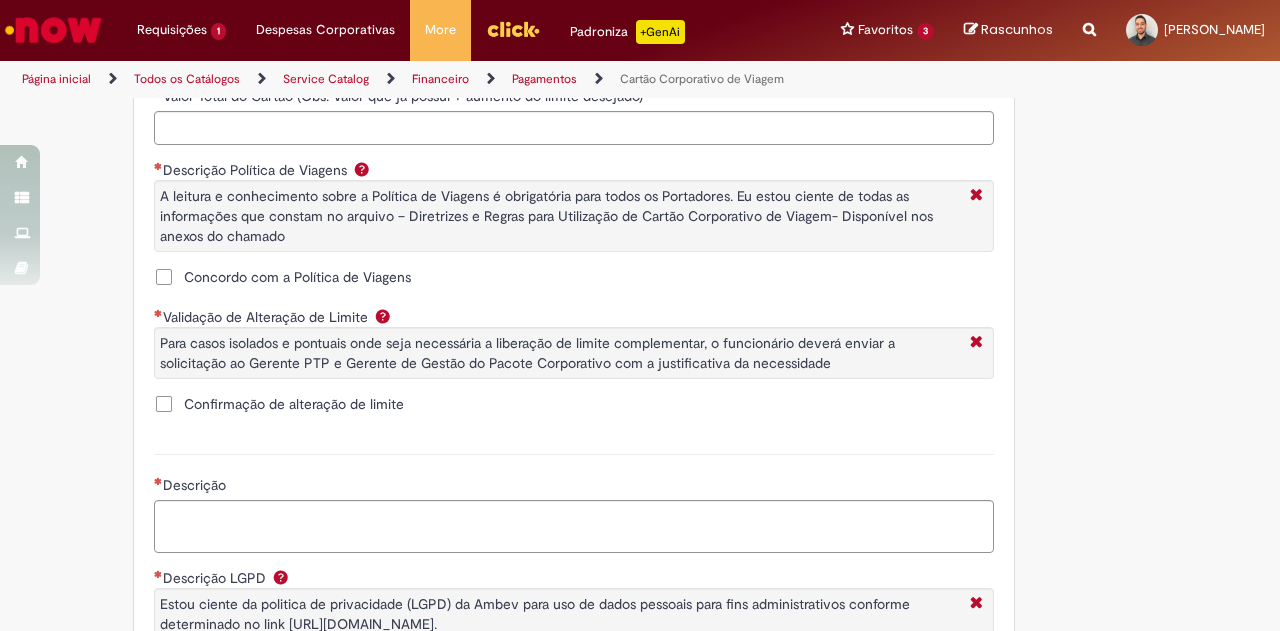 scroll, scrollTop: 1479, scrollLeft: 0, axis: vertical 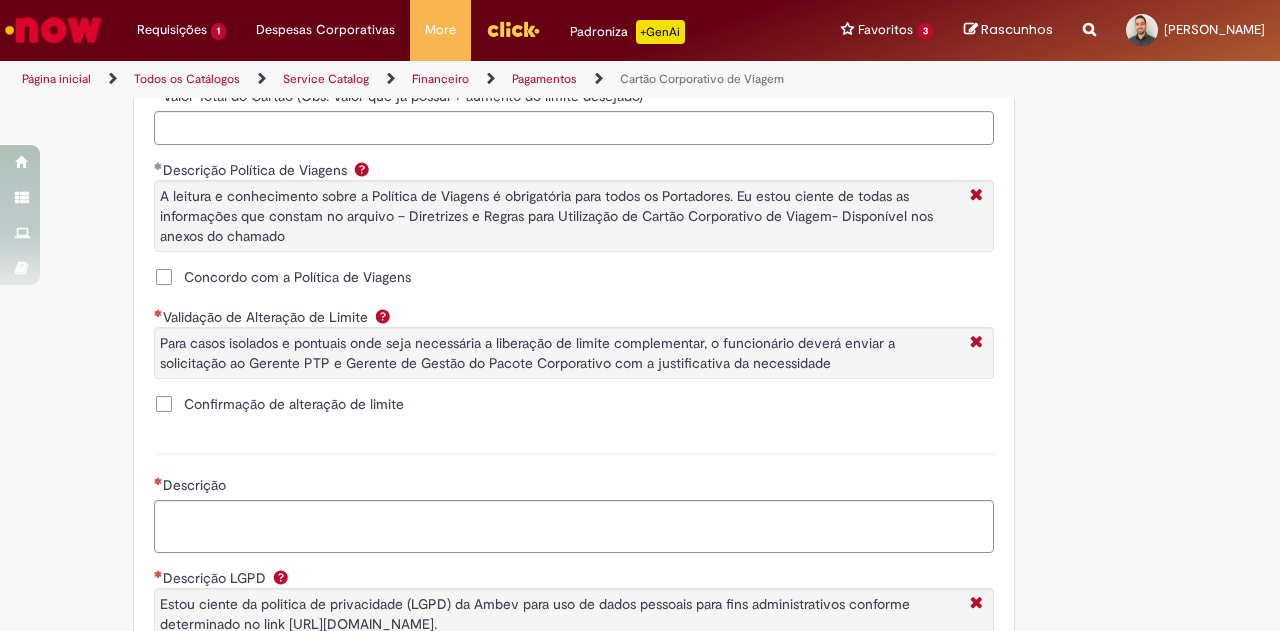 click on "Confirmação de alteração de limite" at bounding box center (294, 404) 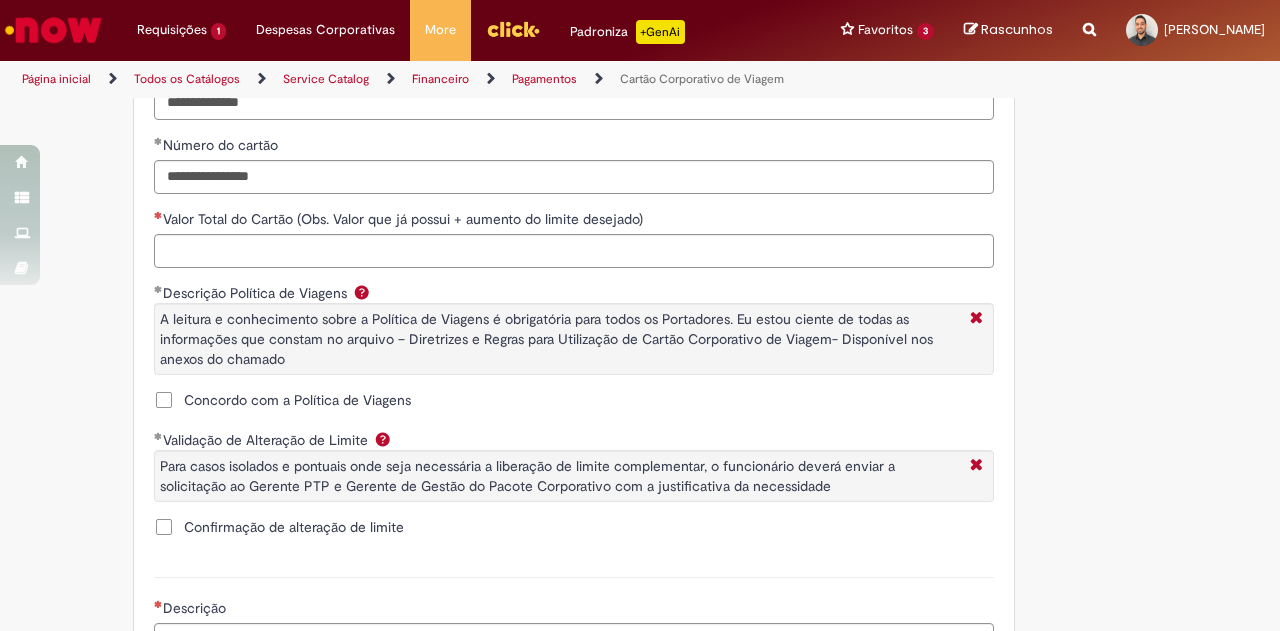 scroll, scrollTop: 1349, scrollLeft: 0, axis: vertical 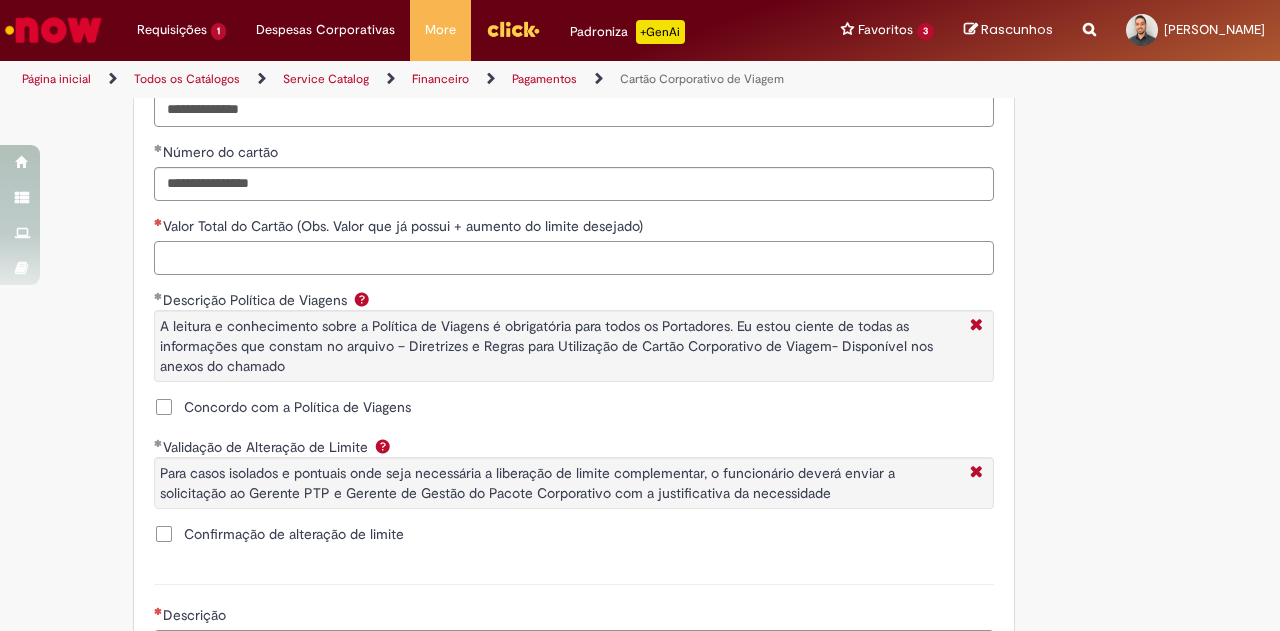 click on "Valor Total do Cartão  (Obs. Valor que já possui + aumento do limite desejado)" at bounding box center (574, 258) 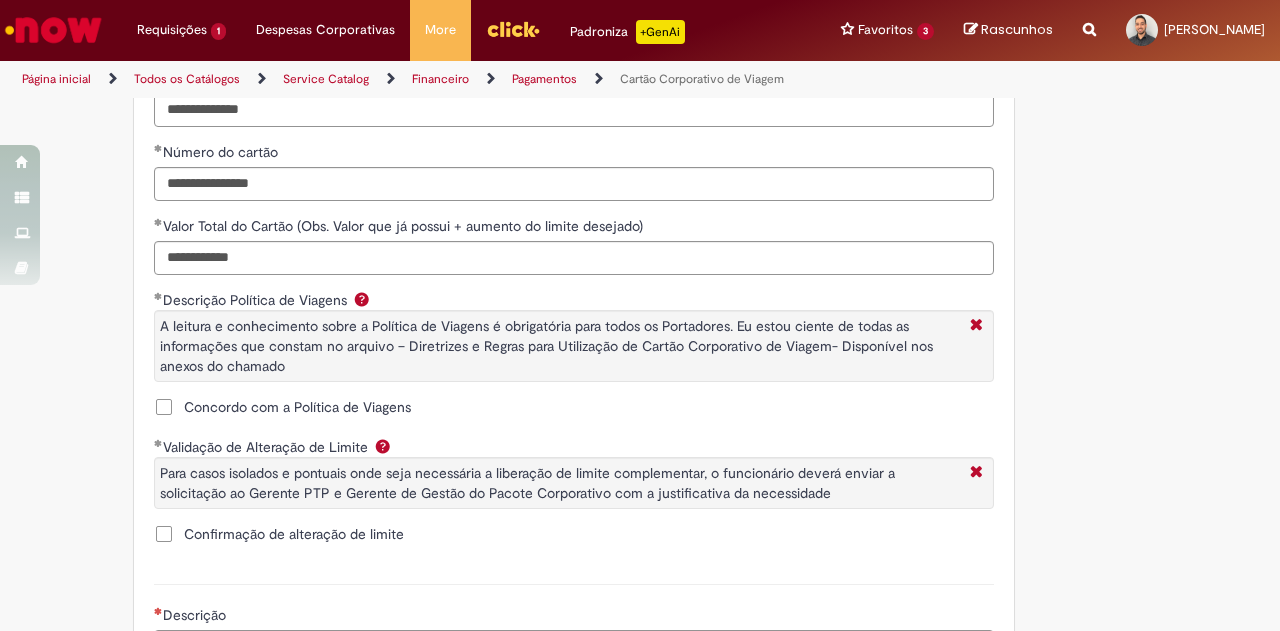 click on "A leitura e conhecimento sobre a Política de Viagens é obrigatória para todos os Portadores. Eu estou ciente de todas as informações que constam no arquivo – Diretrizes e Regras para Utilização de Cartão Corporativo de Viagem- Disponível nos anexos do chamado" at bounding box center [574, 346] 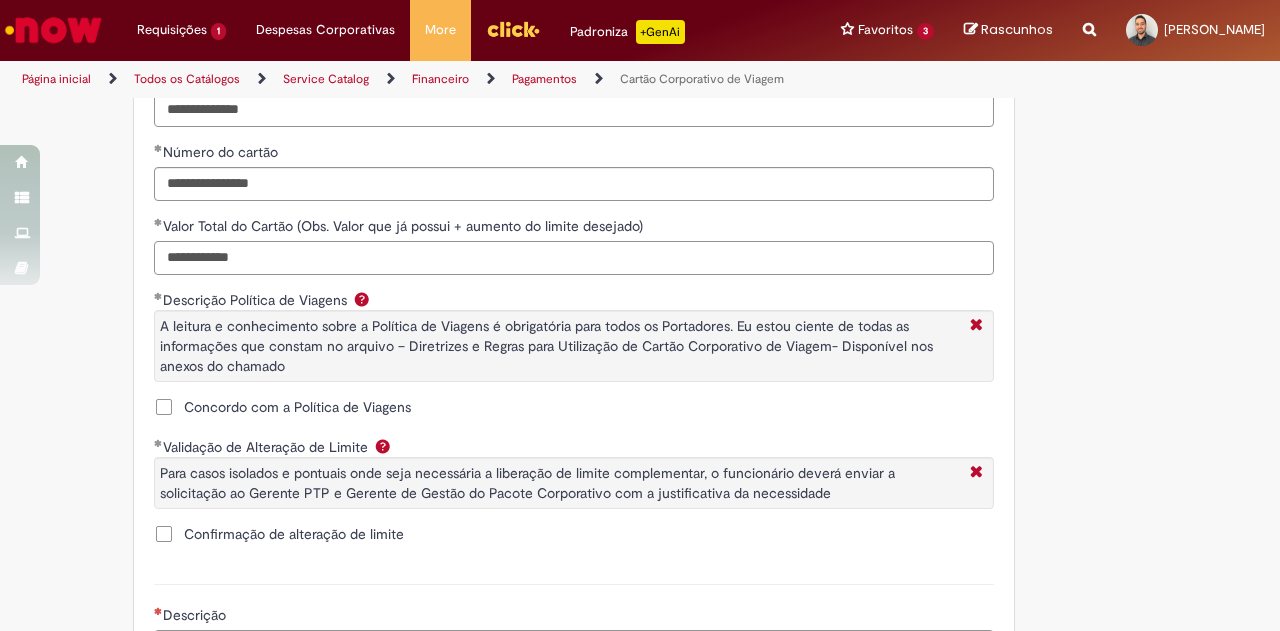 drag, startPoint x: 407, startPoint y: 284, endPoint x: 68, endPoint y: 235, distance: 342.52298 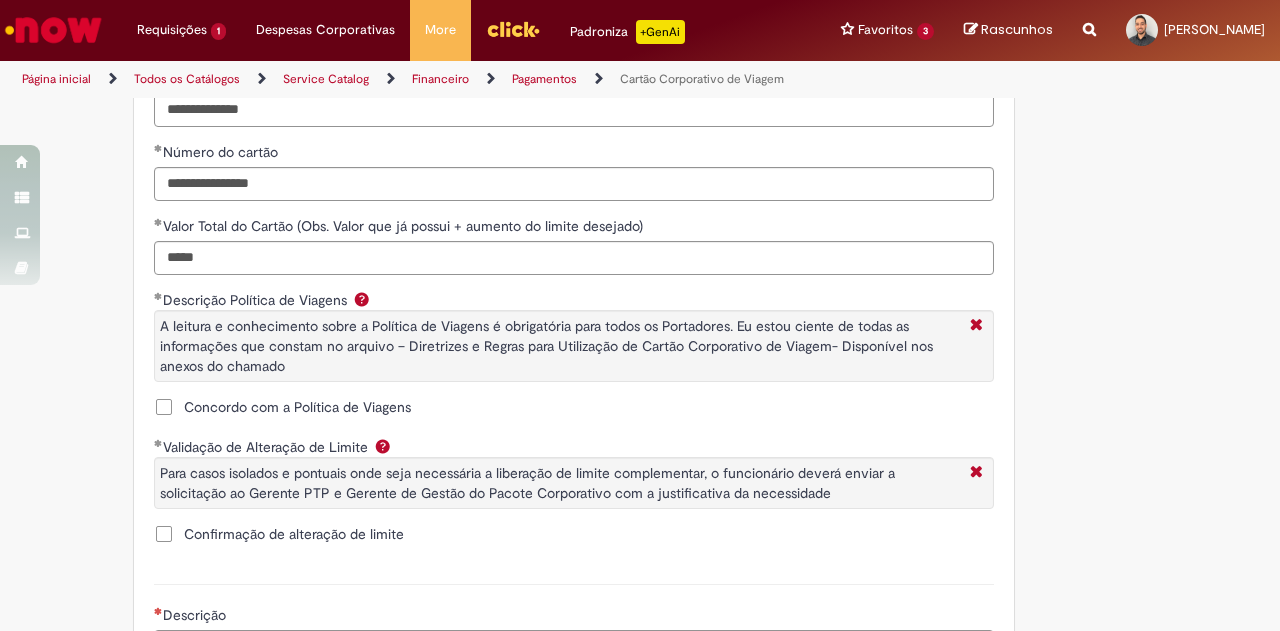 type on "**********" 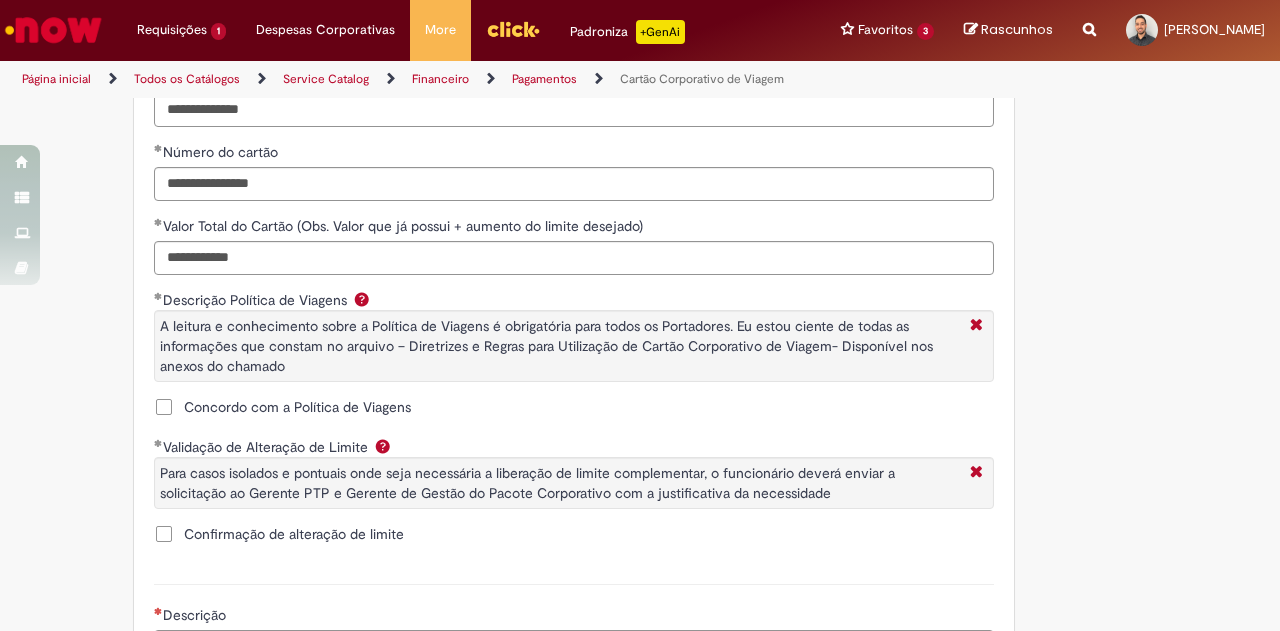 click on "**********" at bounding box center [574, 115] 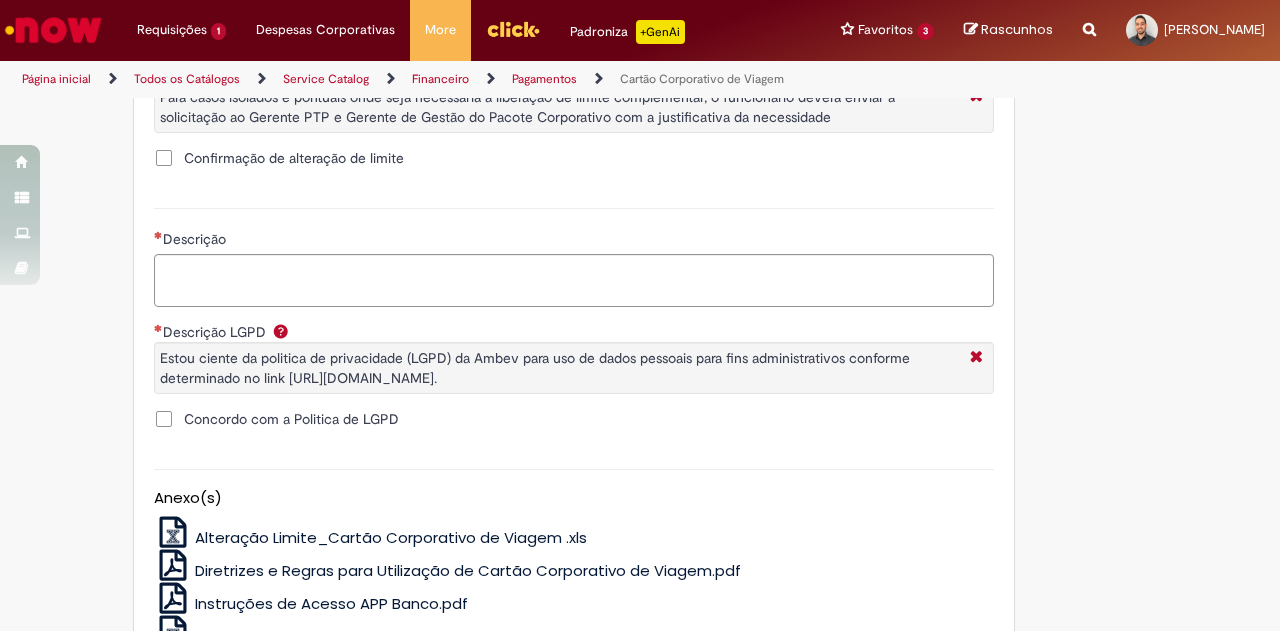 scroll, scrollTop: 1728, scrollLeft: 0, axis: vertical 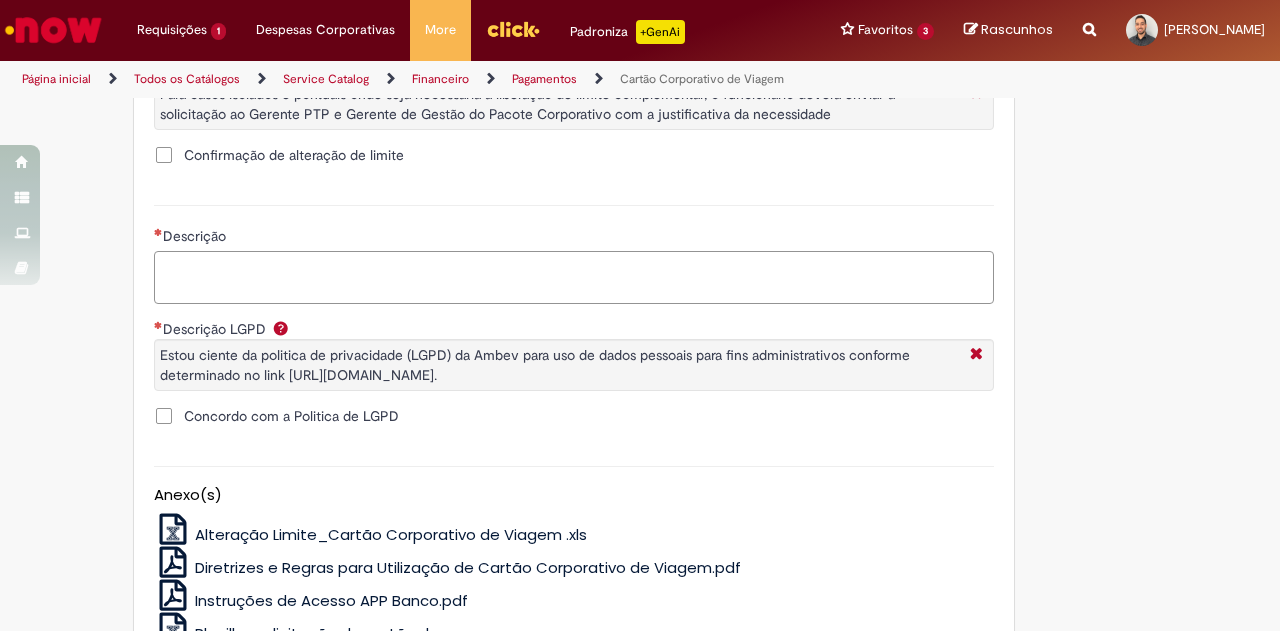 click on "Descrição" at bounding box center (574, 277) 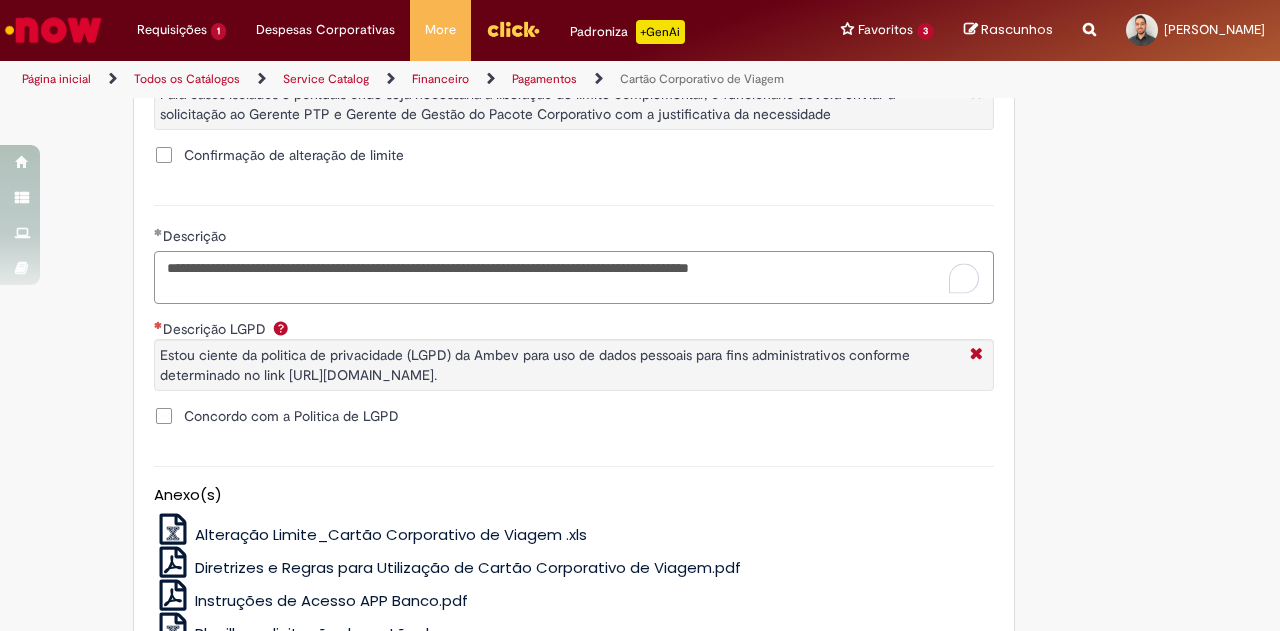 type on "**********" 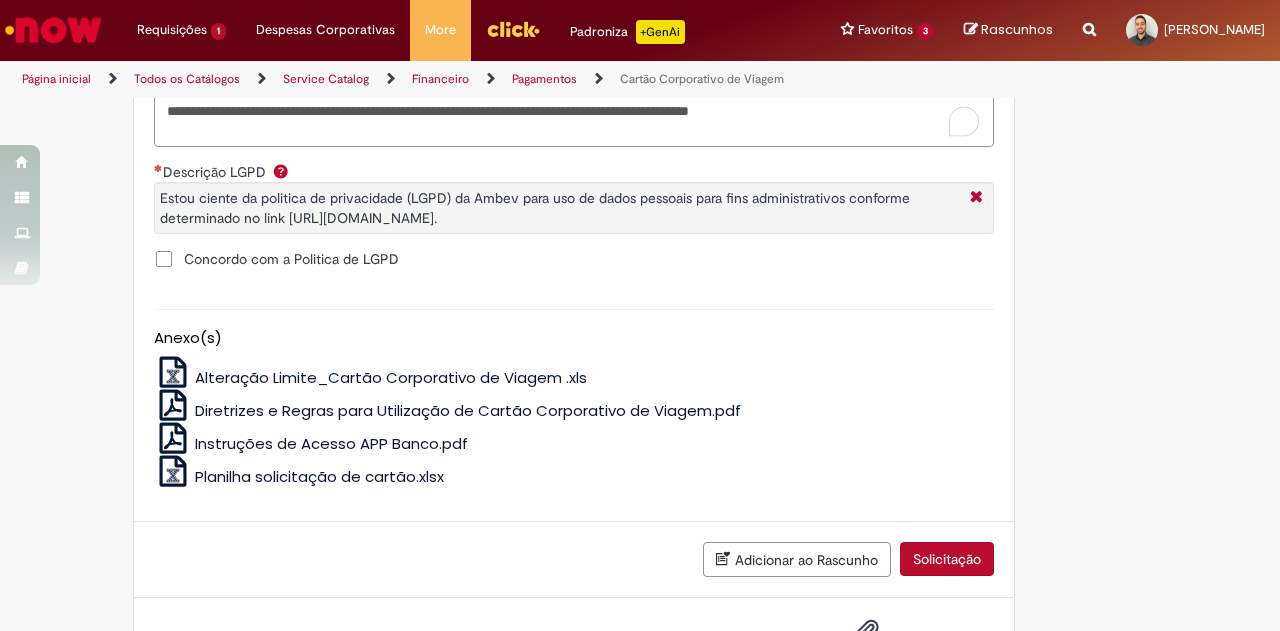 scroll, scrollTop: 1915, scrollLeft: 0, axis: vertical 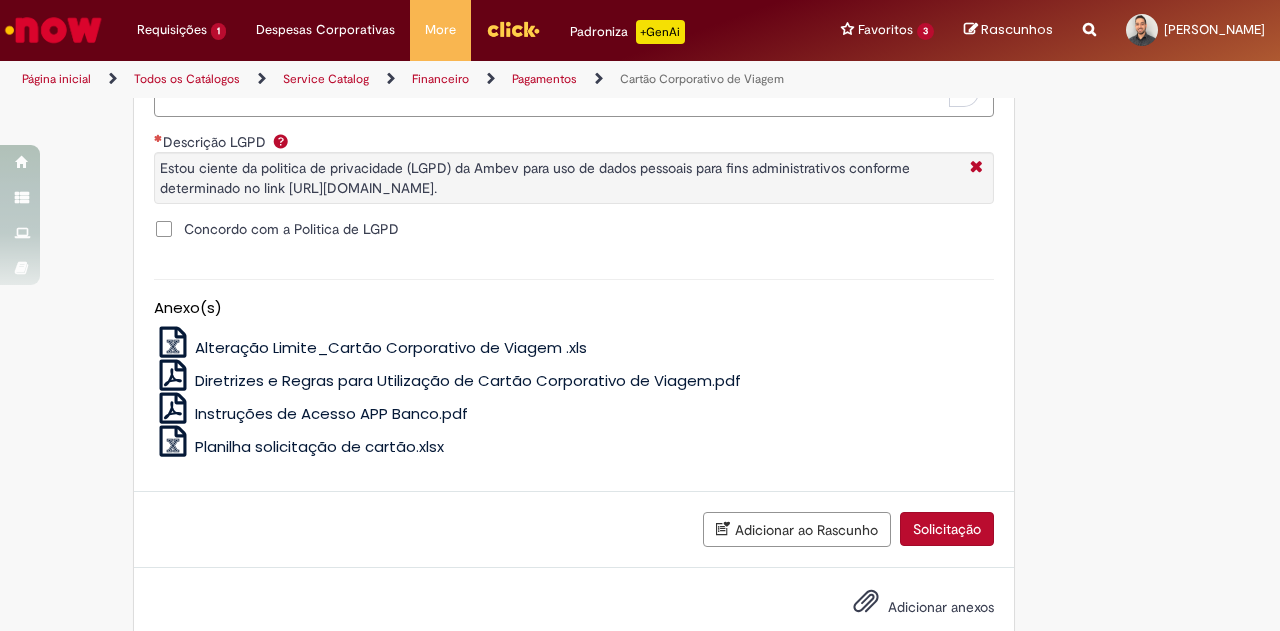 click on "Concordo com a Politica de LGPD" at bounding box center [291, 229] 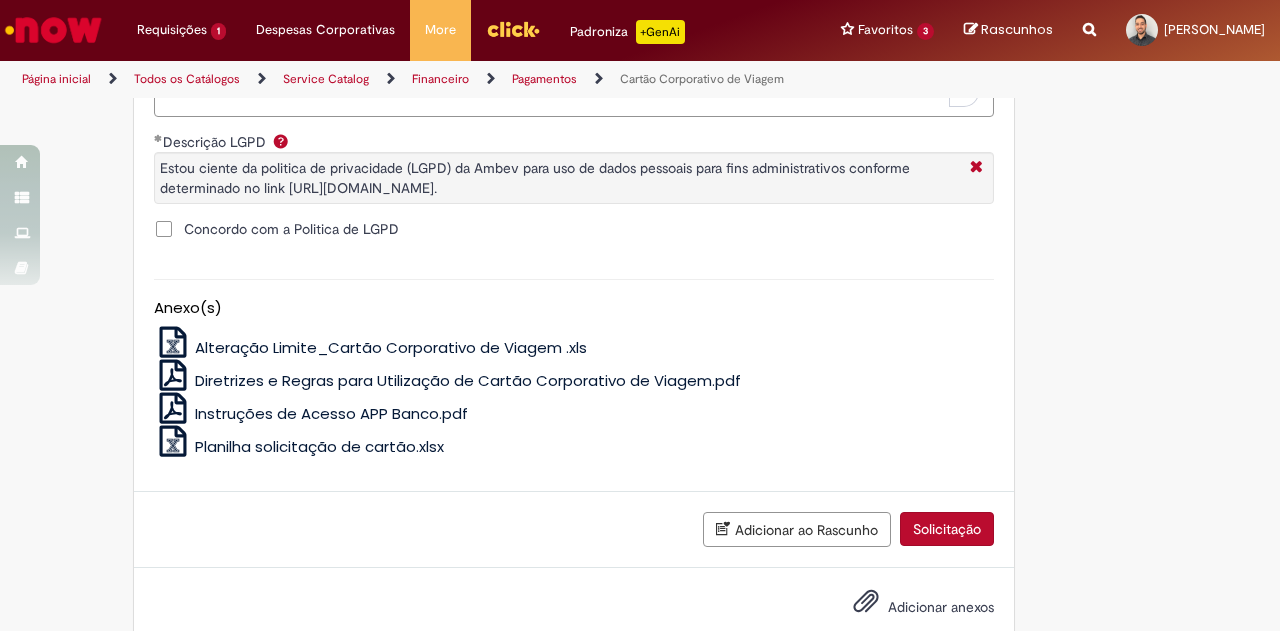 scroll, scrollTop: 1980, scrollLeft: 0, axis: vertical 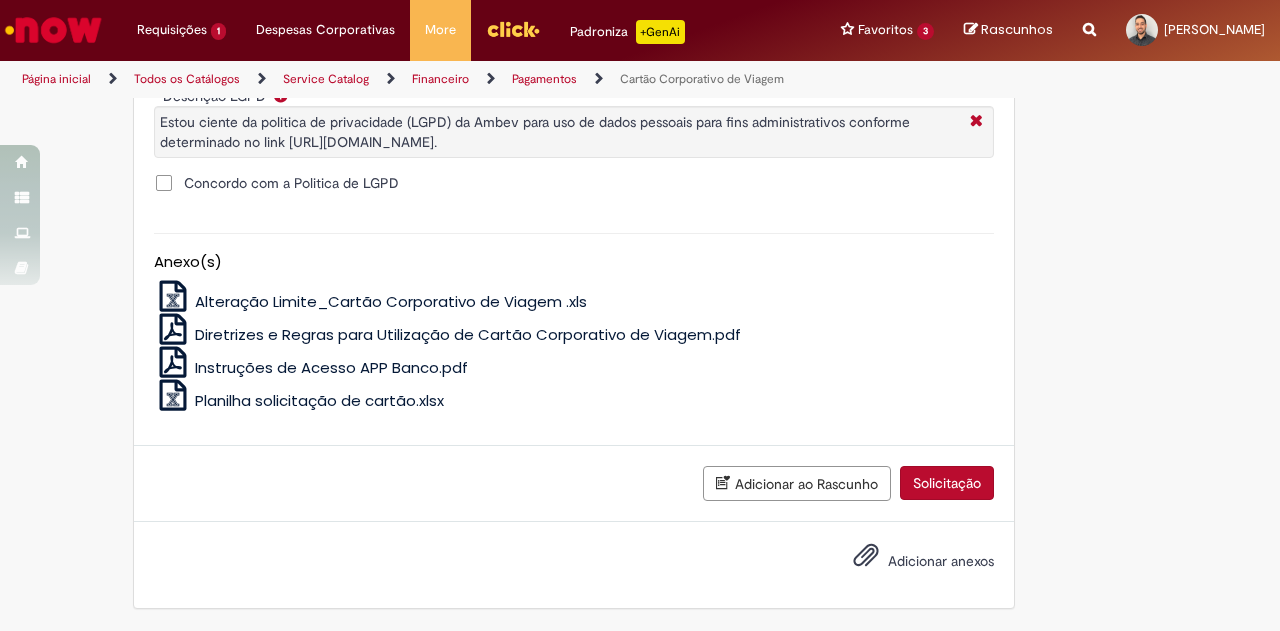 click on "Solicitação" at bounding box center [947, 483] 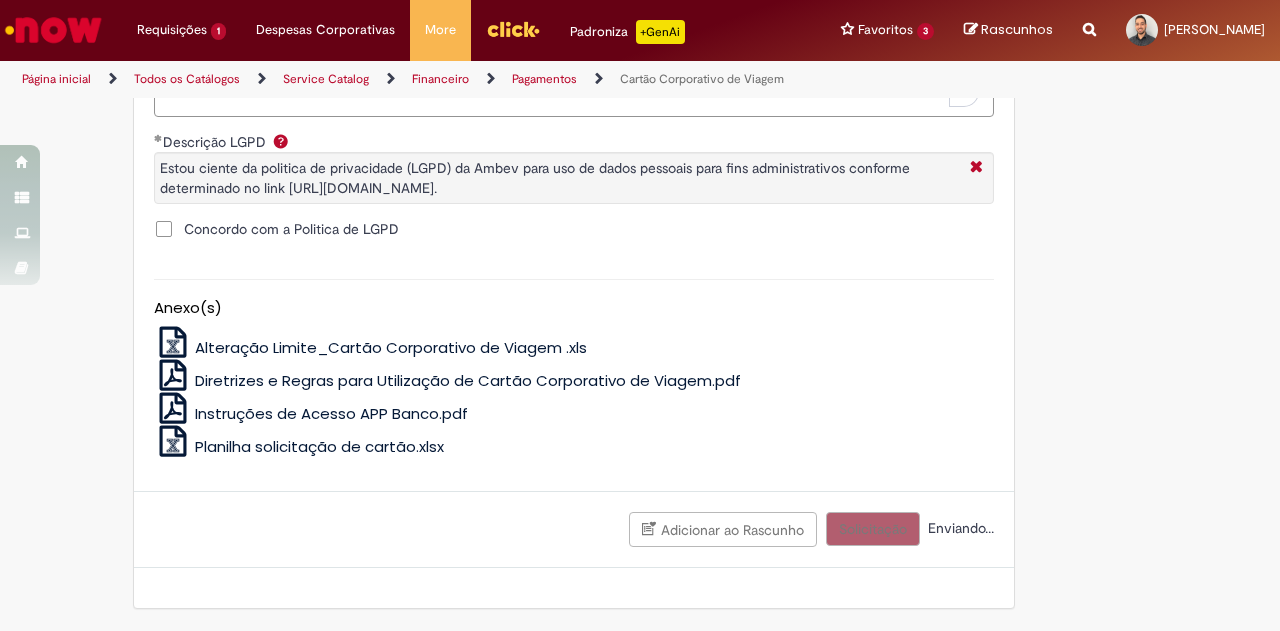 scroll, scrollTop: 1935, scrollLeft: 0, axis: vertical 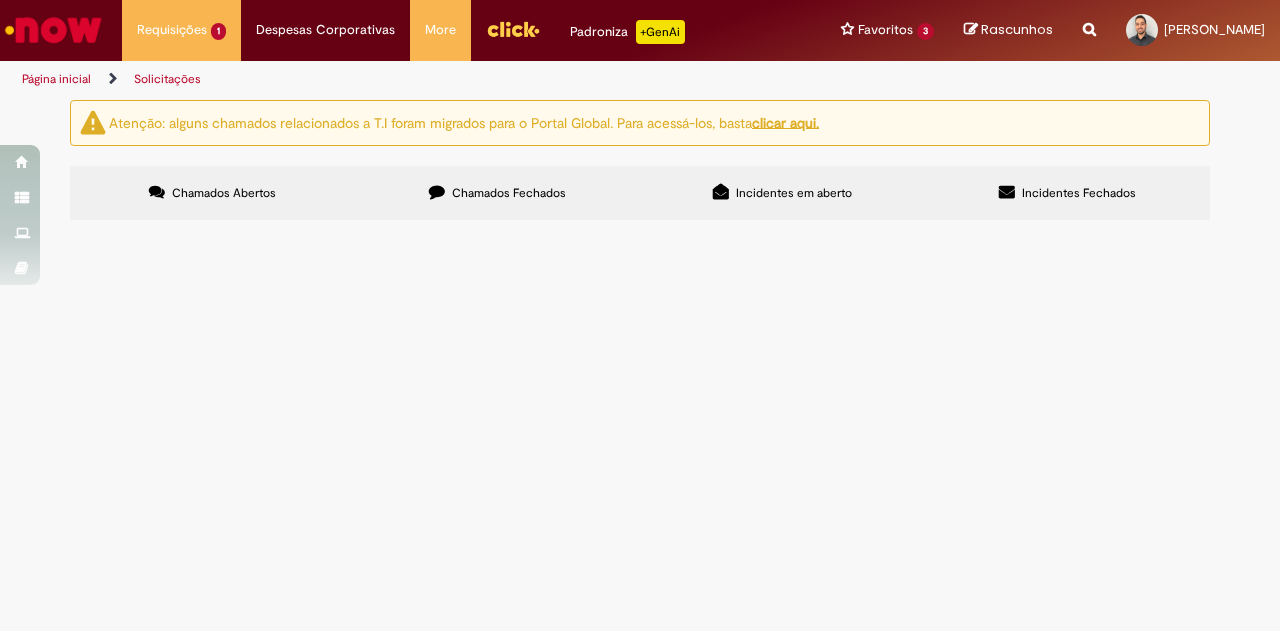 click on "Chamados Fechados" at bounding box center (497, 193) 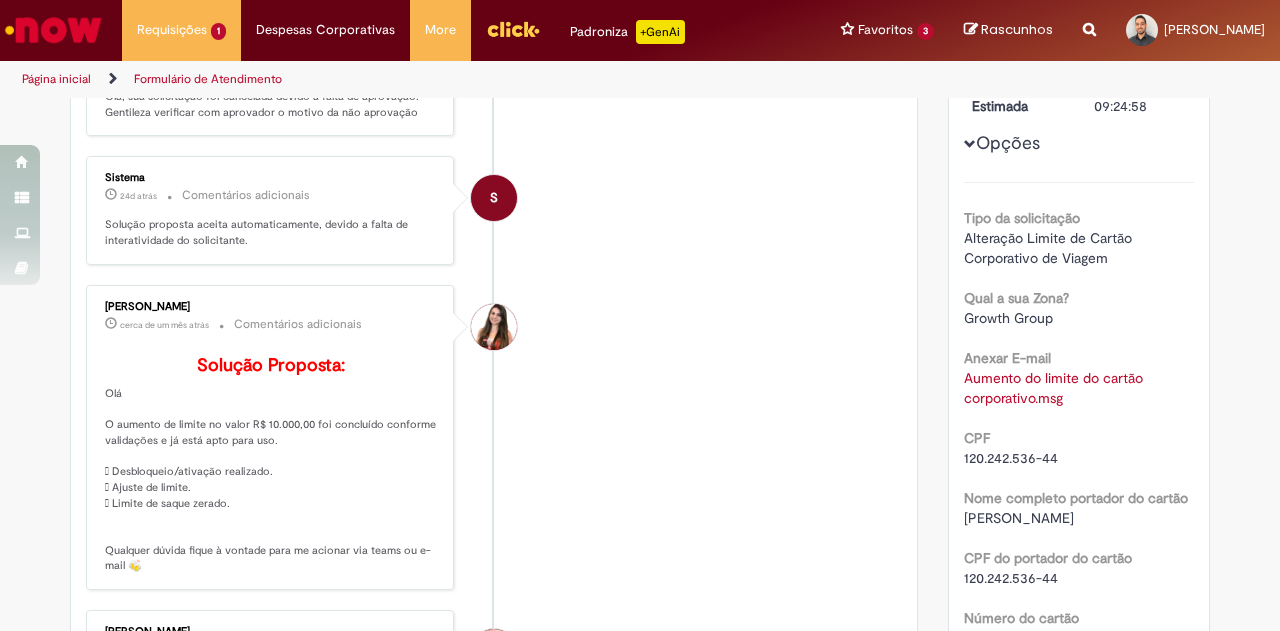 scroll, scrollTop: 264, scrollLeft: 0, axis: vertical 